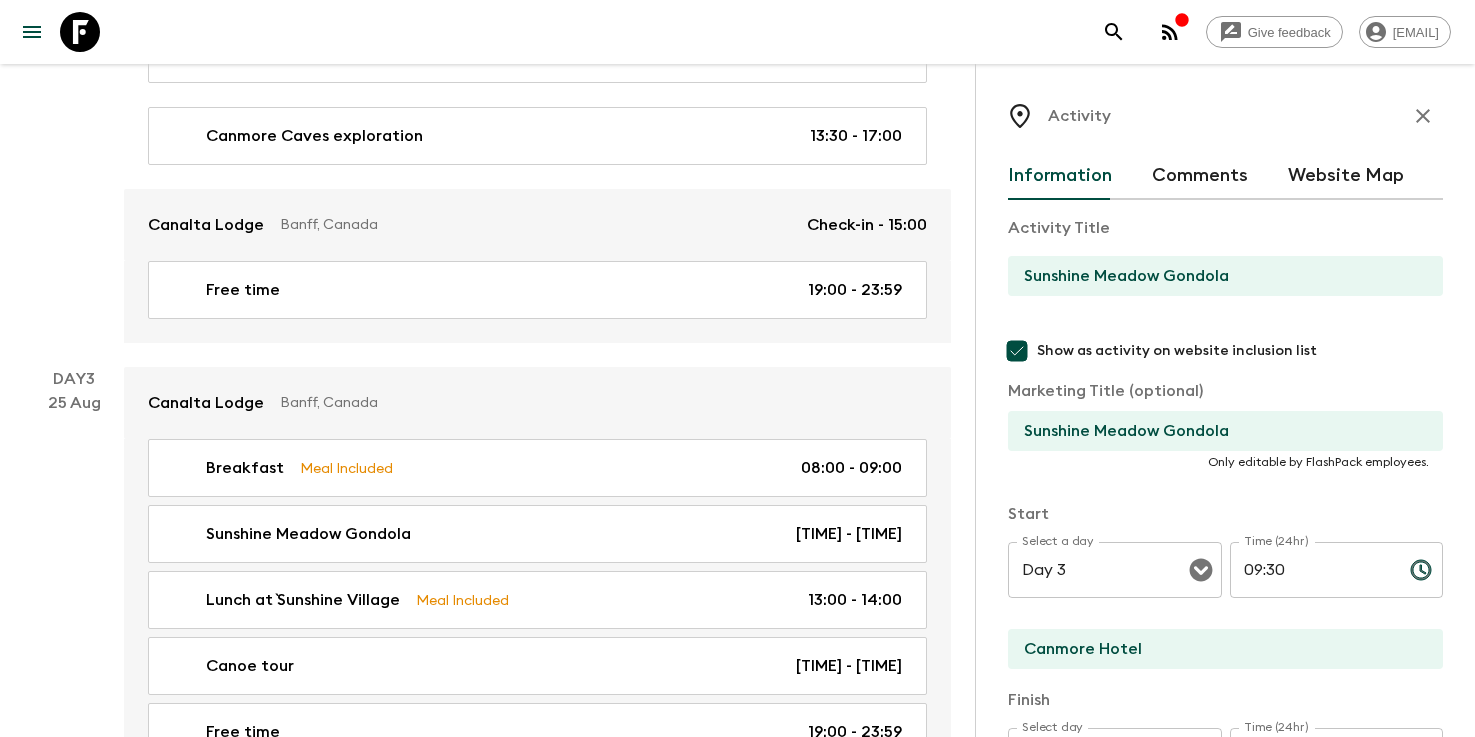 drag, startPoint x: 0, startPoint y: 0, endPoint x: 1007, endPoint y: 31, distance: 1007.47705 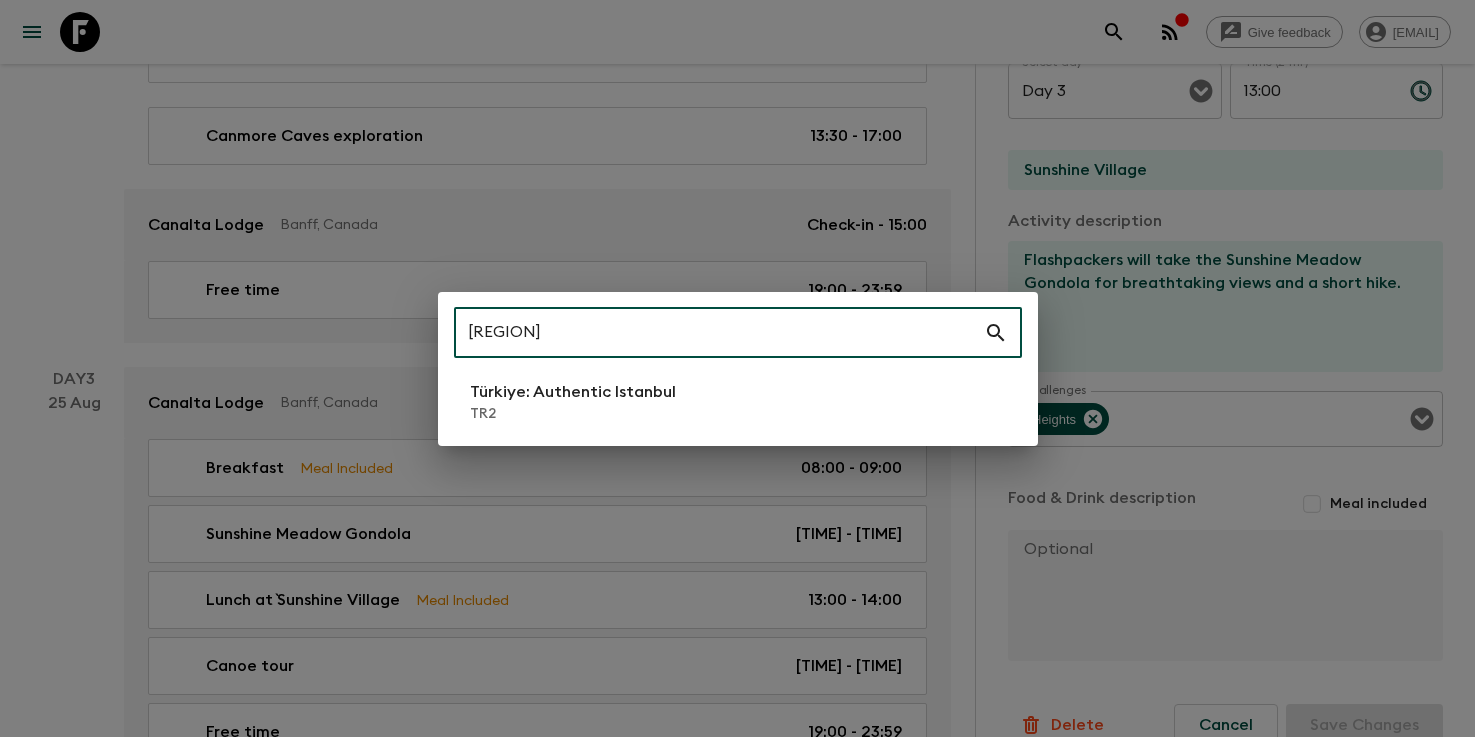 type on "[REGION]" 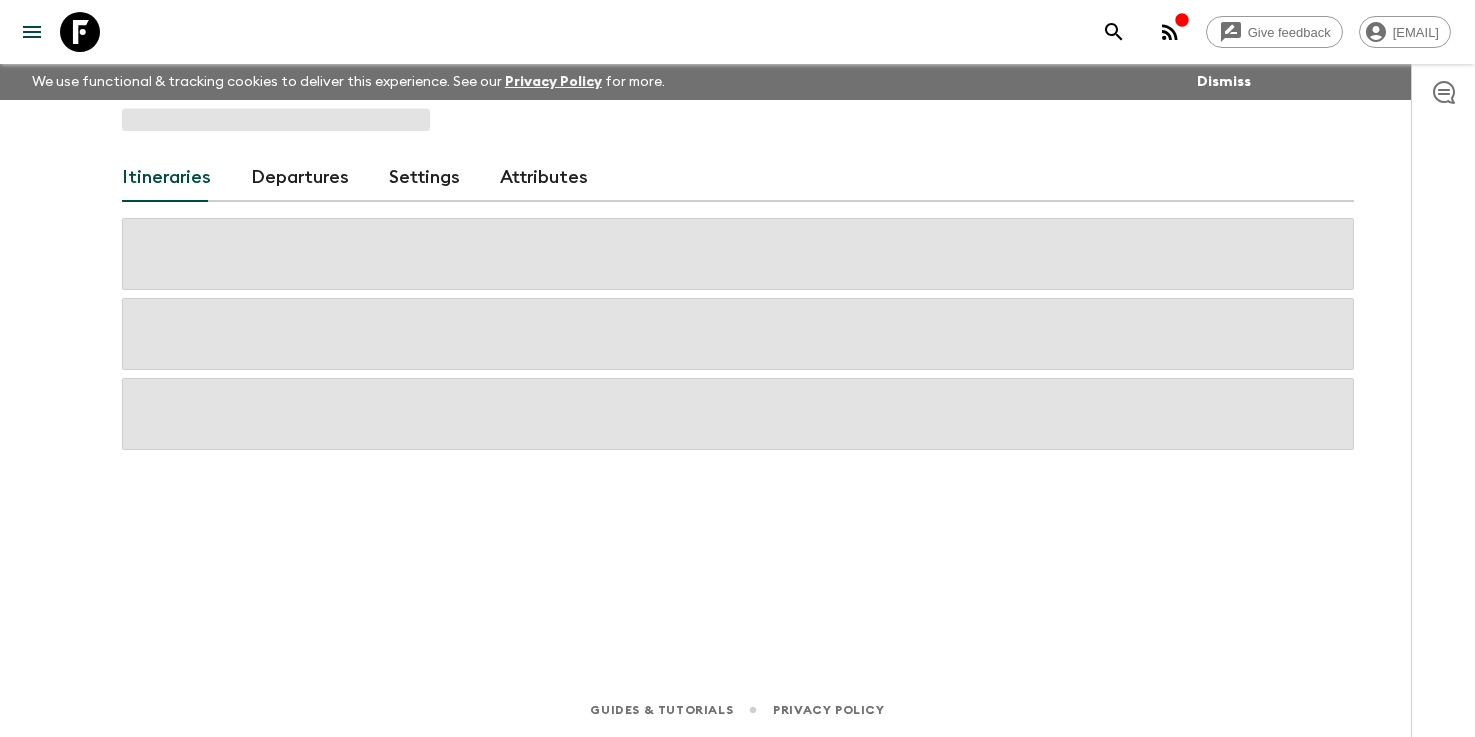 scroll, scrollTop: 0, scrollLeft: 0, axis: both 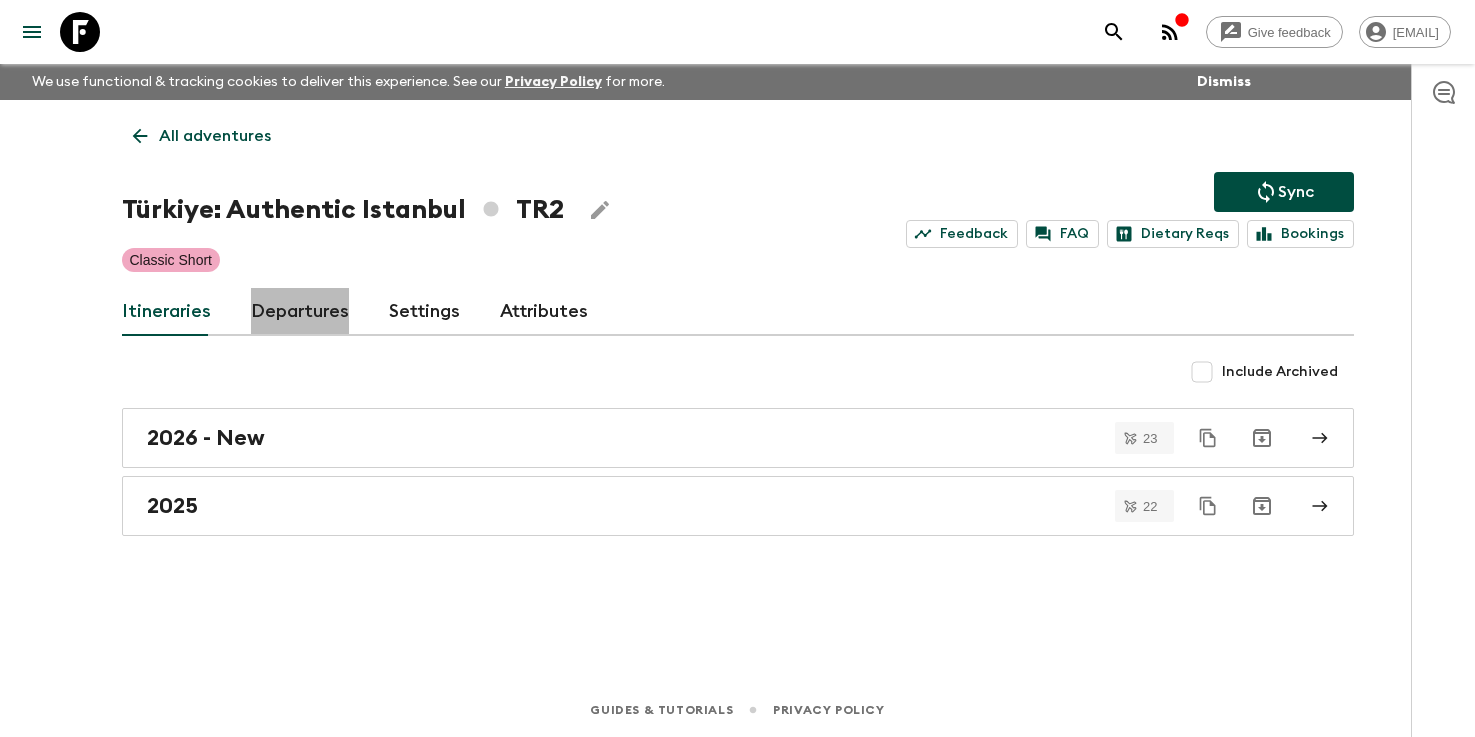 click on "Departures" at bounding box center [300, 312] 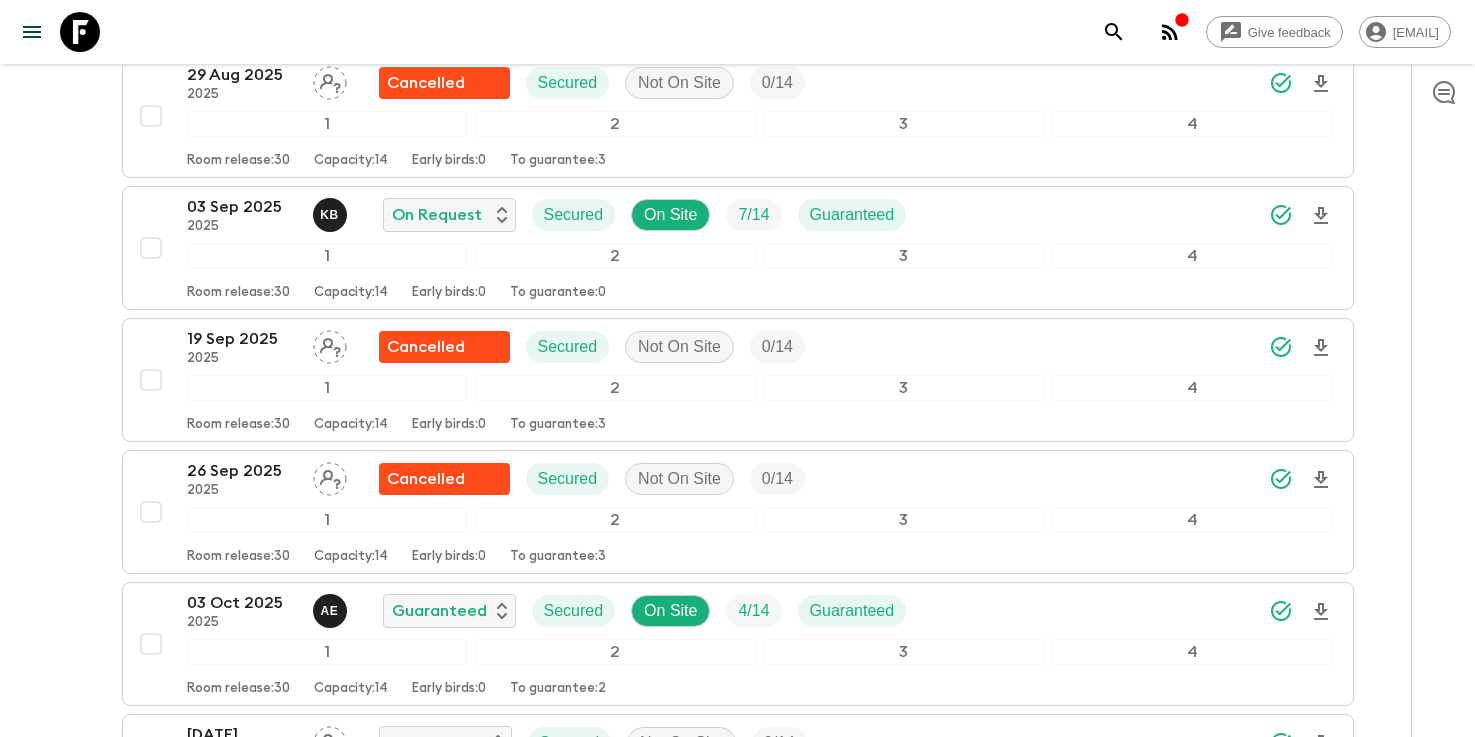 scroll, scrollTop: 2935, scrollLeft: 0, axis: vertical 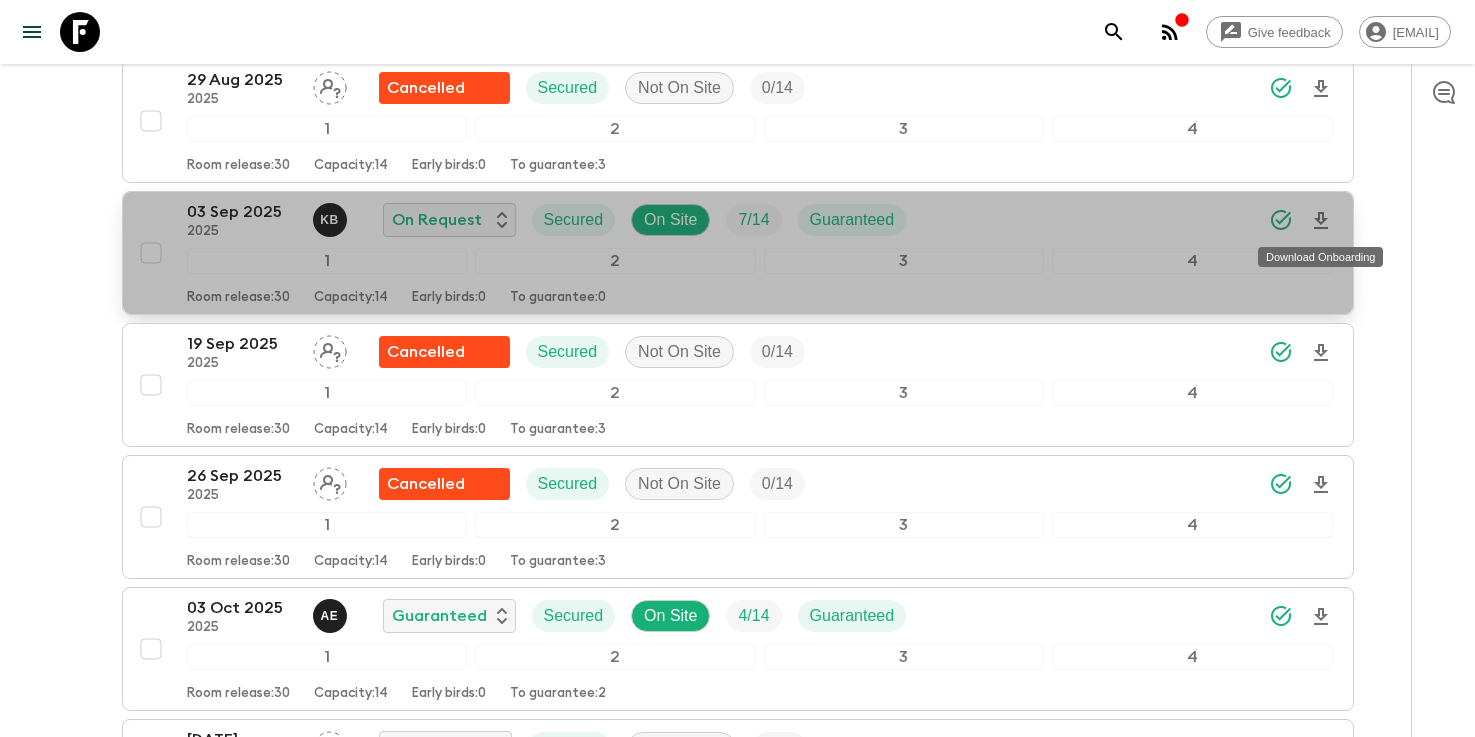 click 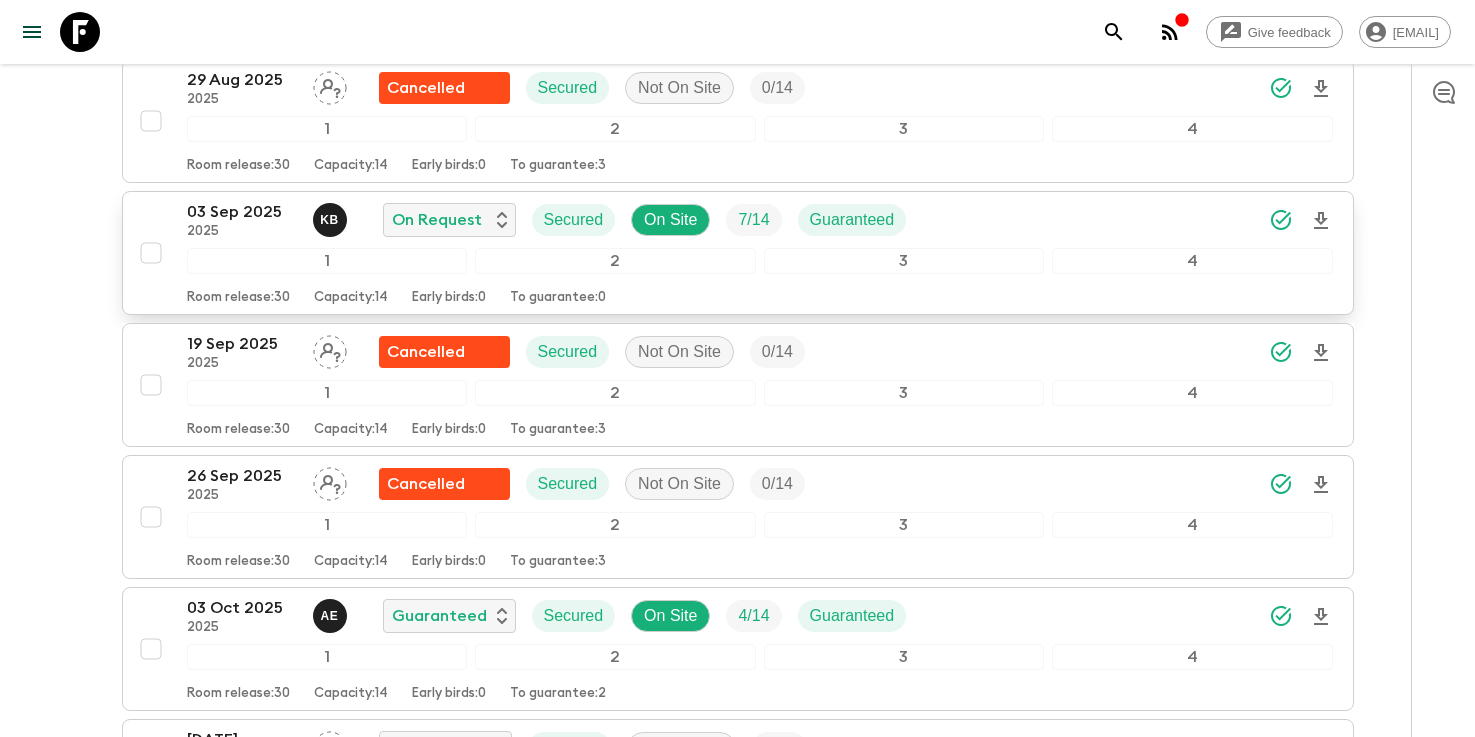 click on "03 Sep 2025" at bounding box center [242, 212] 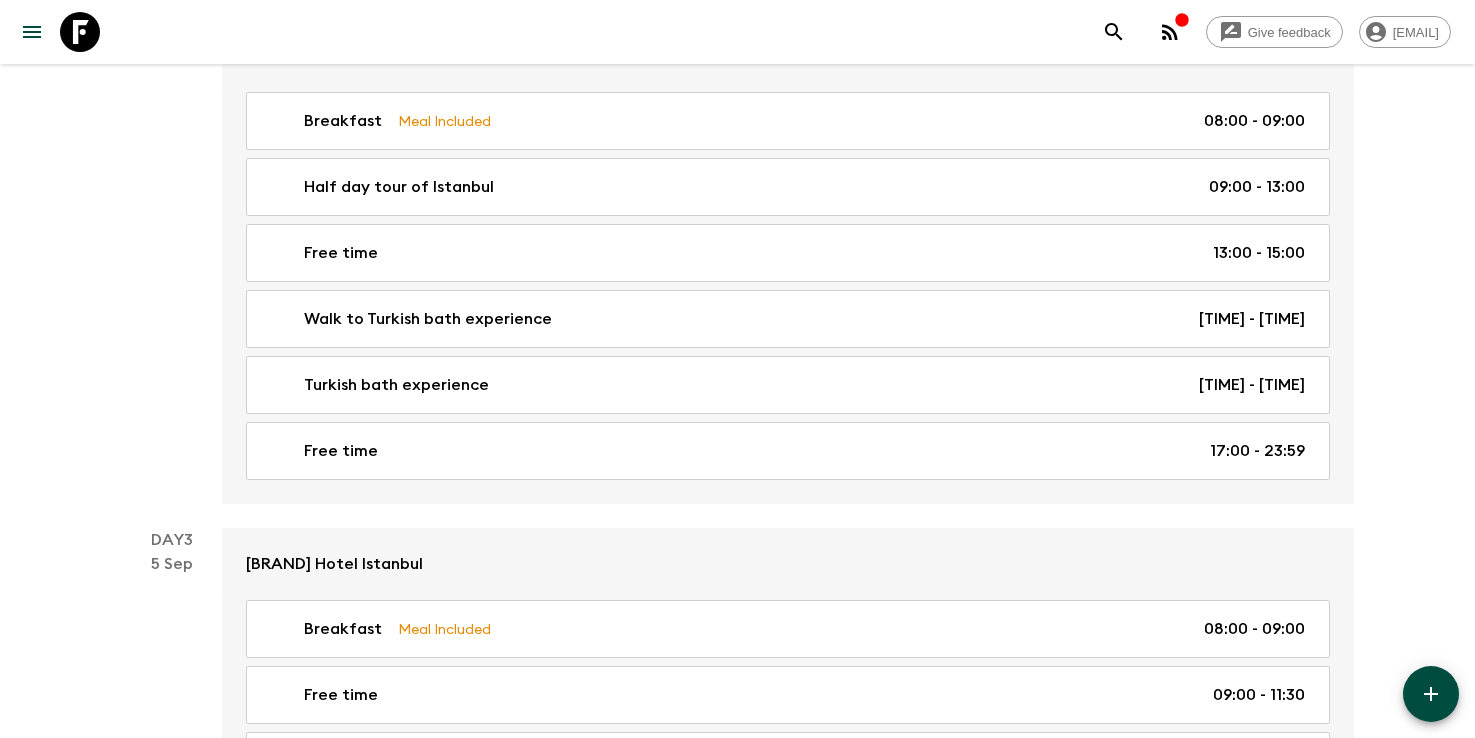 scroll, scrollTop: 0, scrollLeft: 0, axis: both 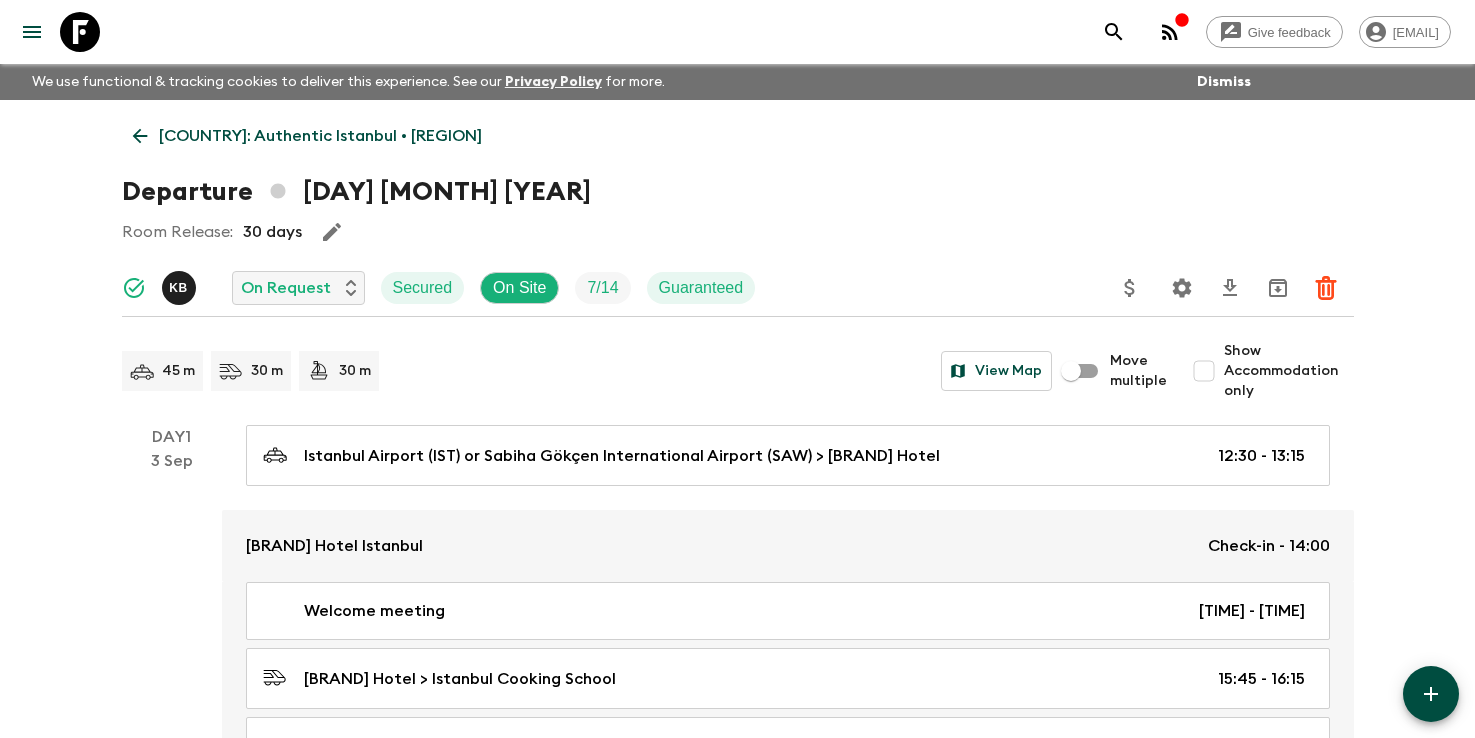 click on "Show Accommodation only" at bounding box center [1204, 371] 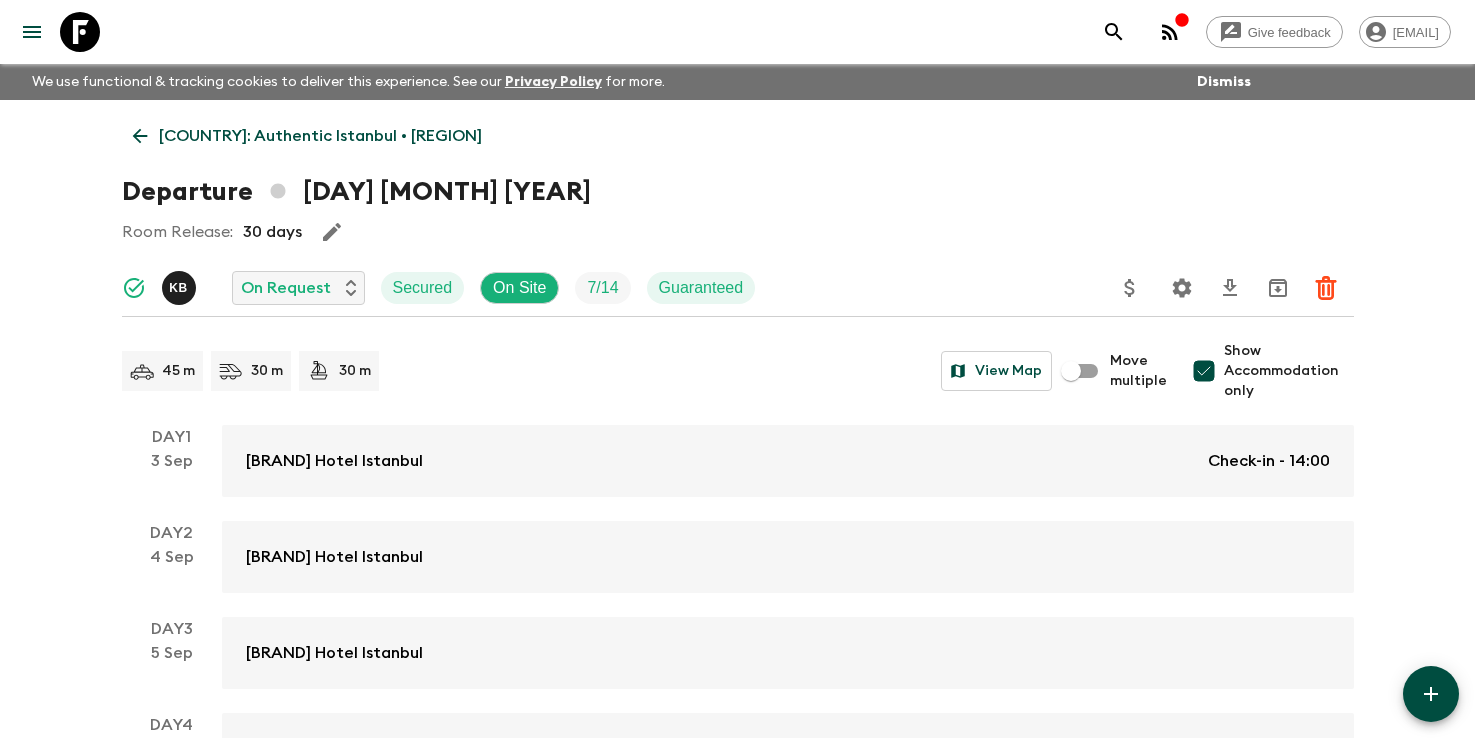 scroll, scrollTop: 157, scrollLeft: 0, axis: vertical 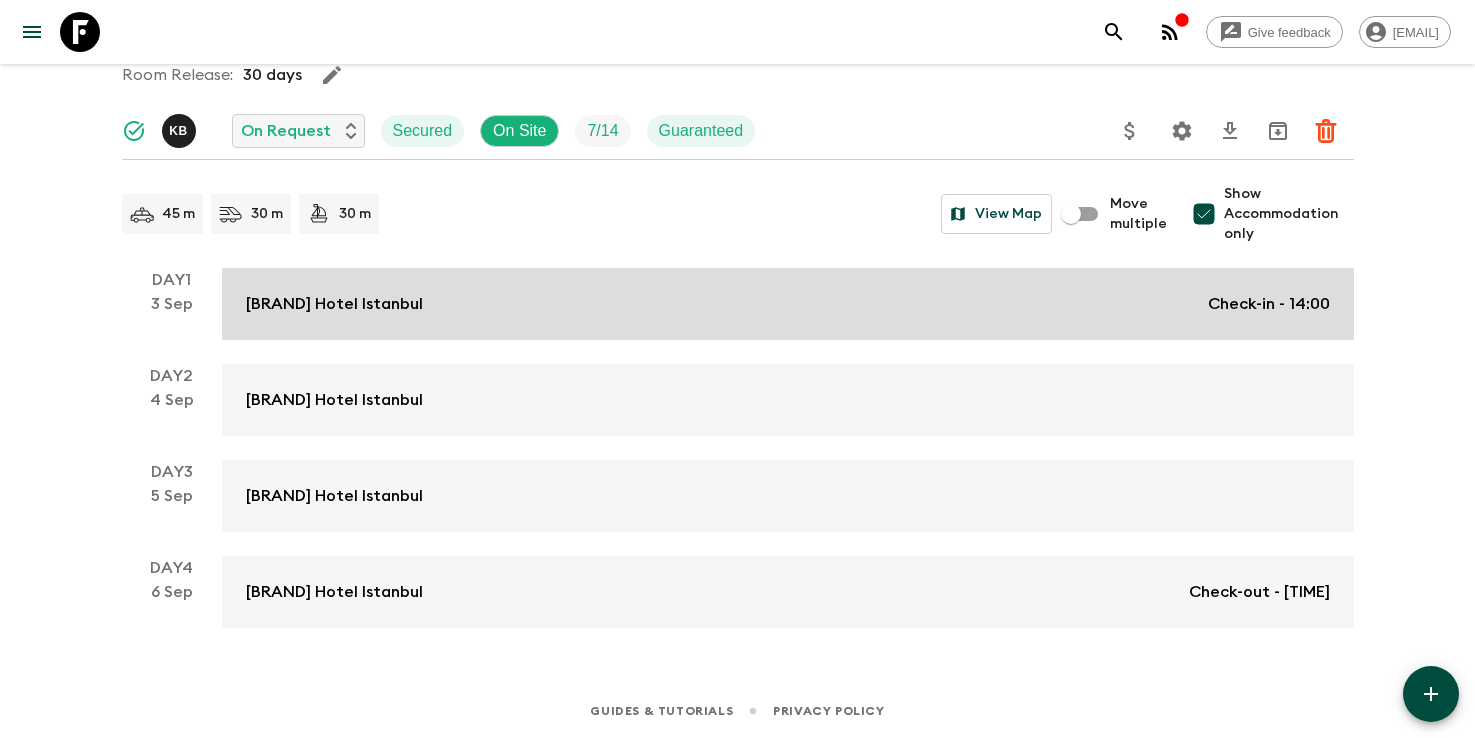 click on "[BRAND] Hotel Istanbul Check-in - [TIME]" at bounding box center [788, 304] 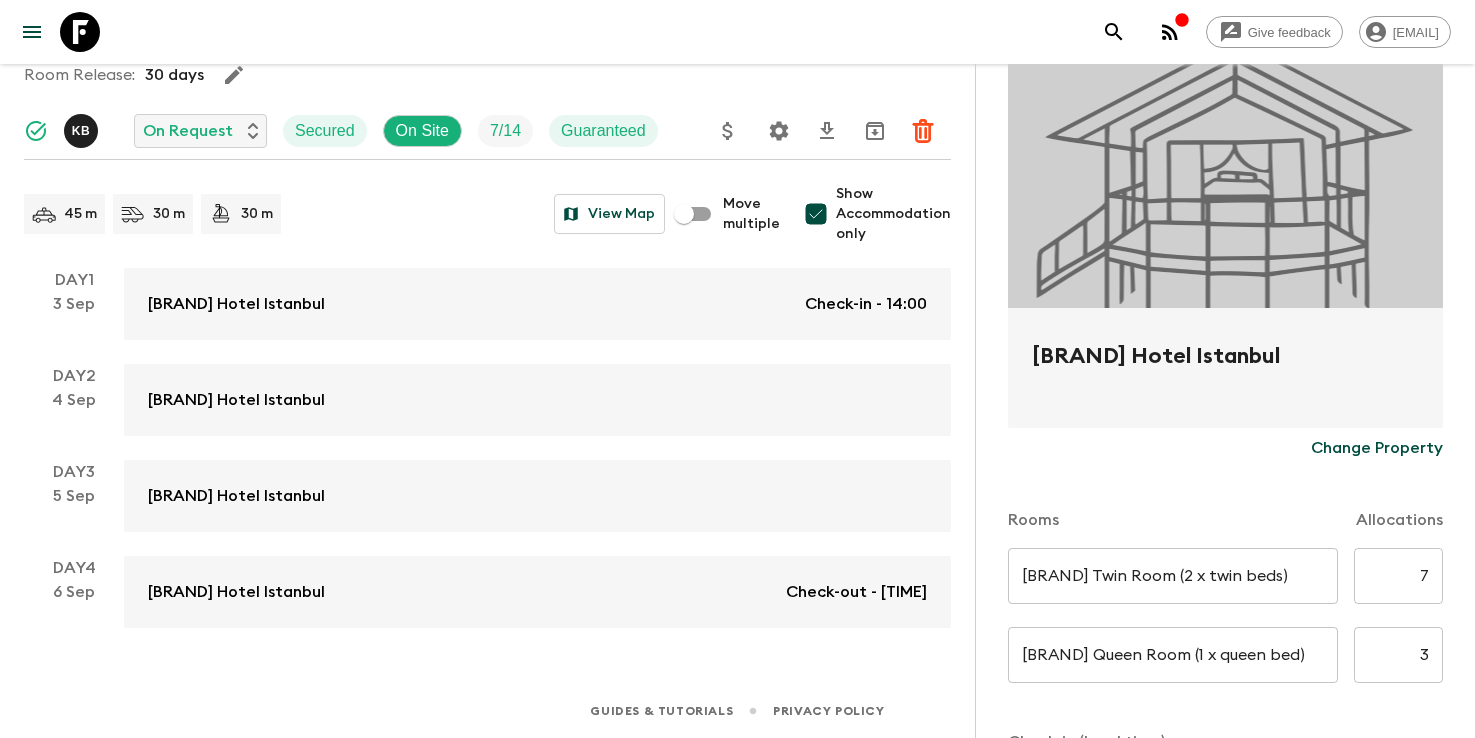 scroll, scrollTop: 164, scrollLeft: 0, axis: vertical 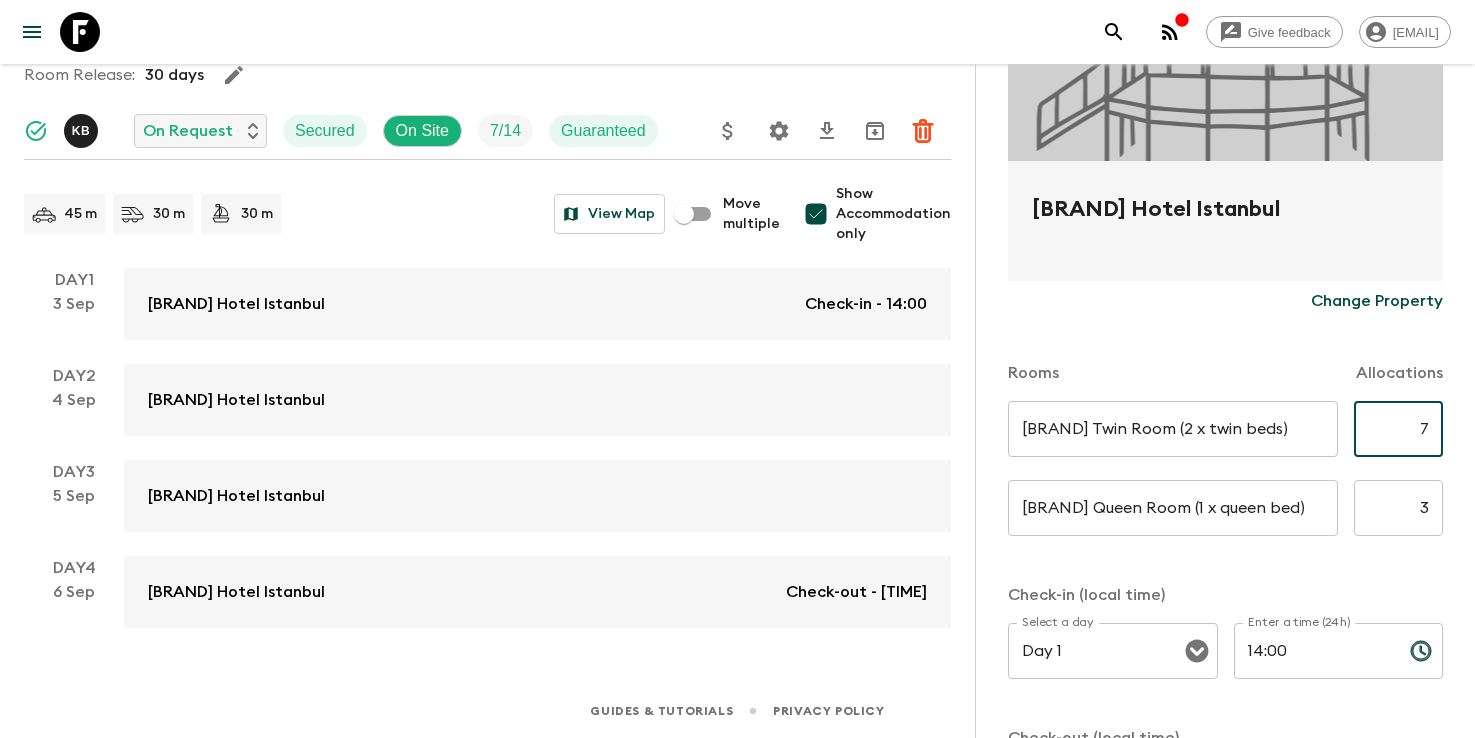 drag, startPoint x: 1418, startPoint y: 427, endPoint x: 1468, endPoint y: 423, distance: 50.159744 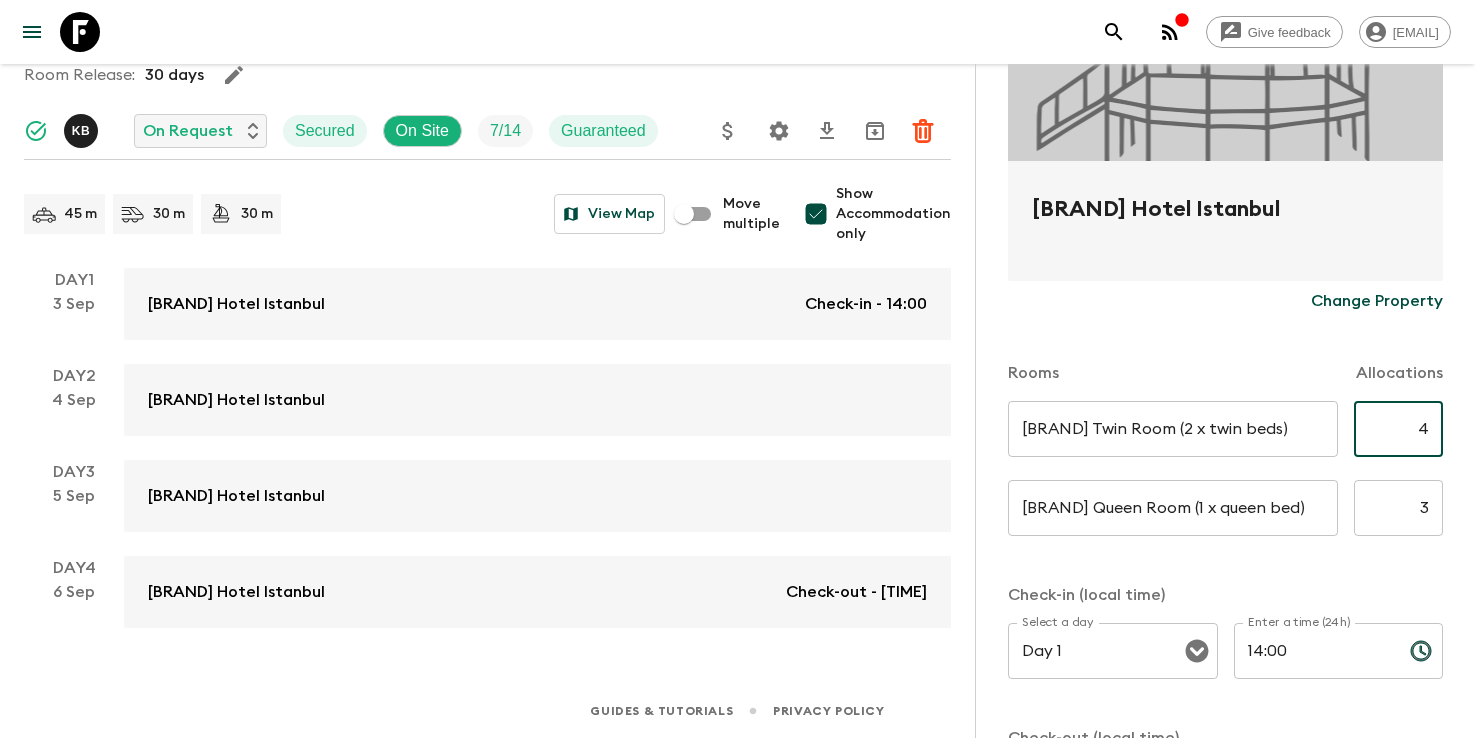 type on "4" 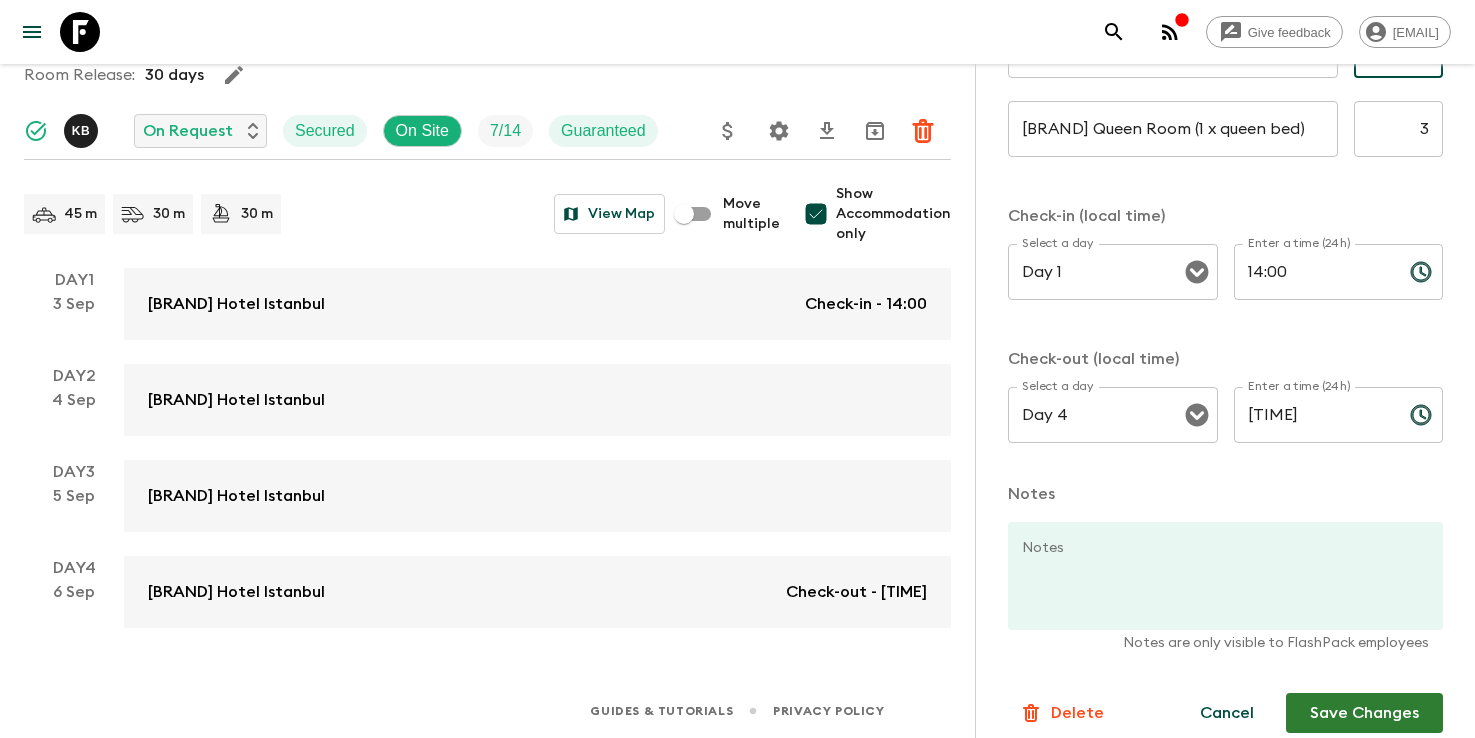 scroll, scrollTop: 715, scrollLeft: 0, axis: vertical 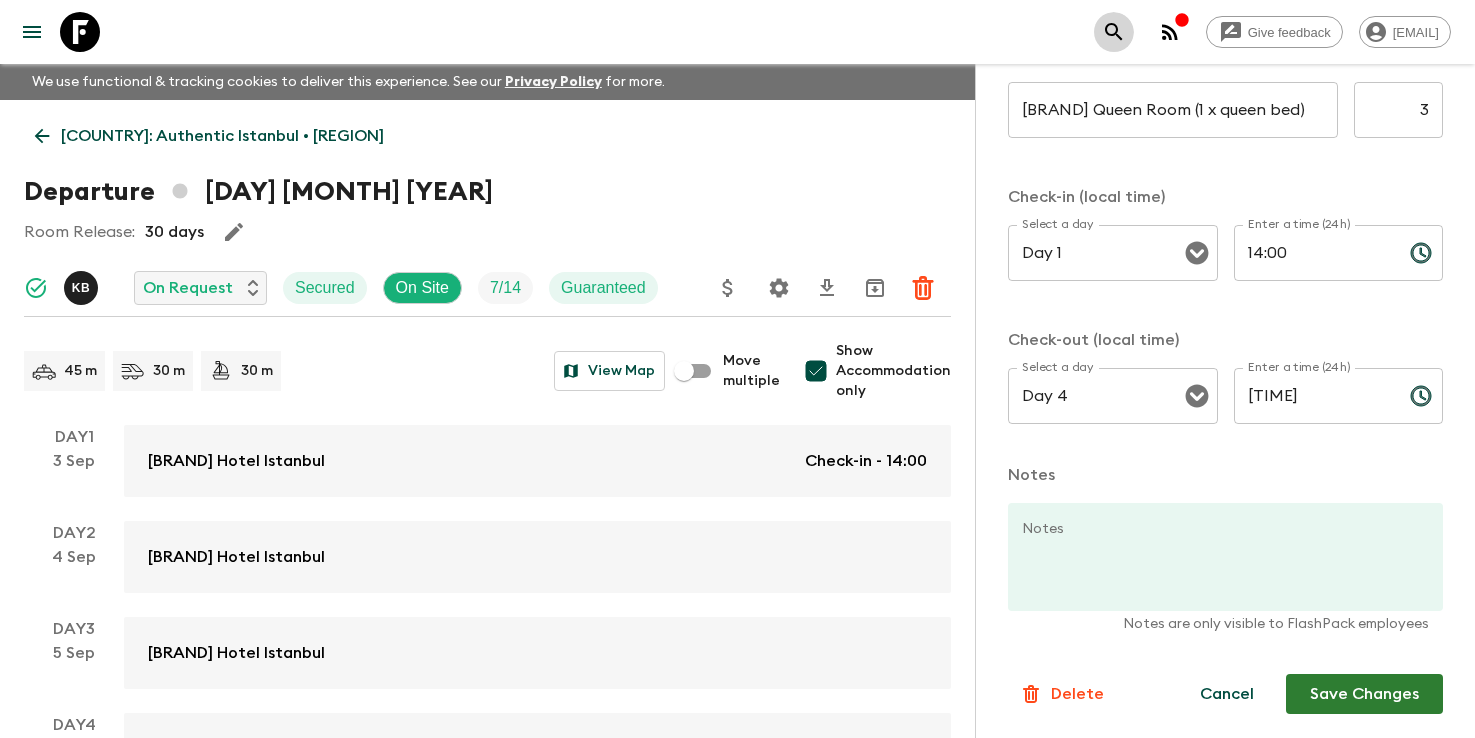 click 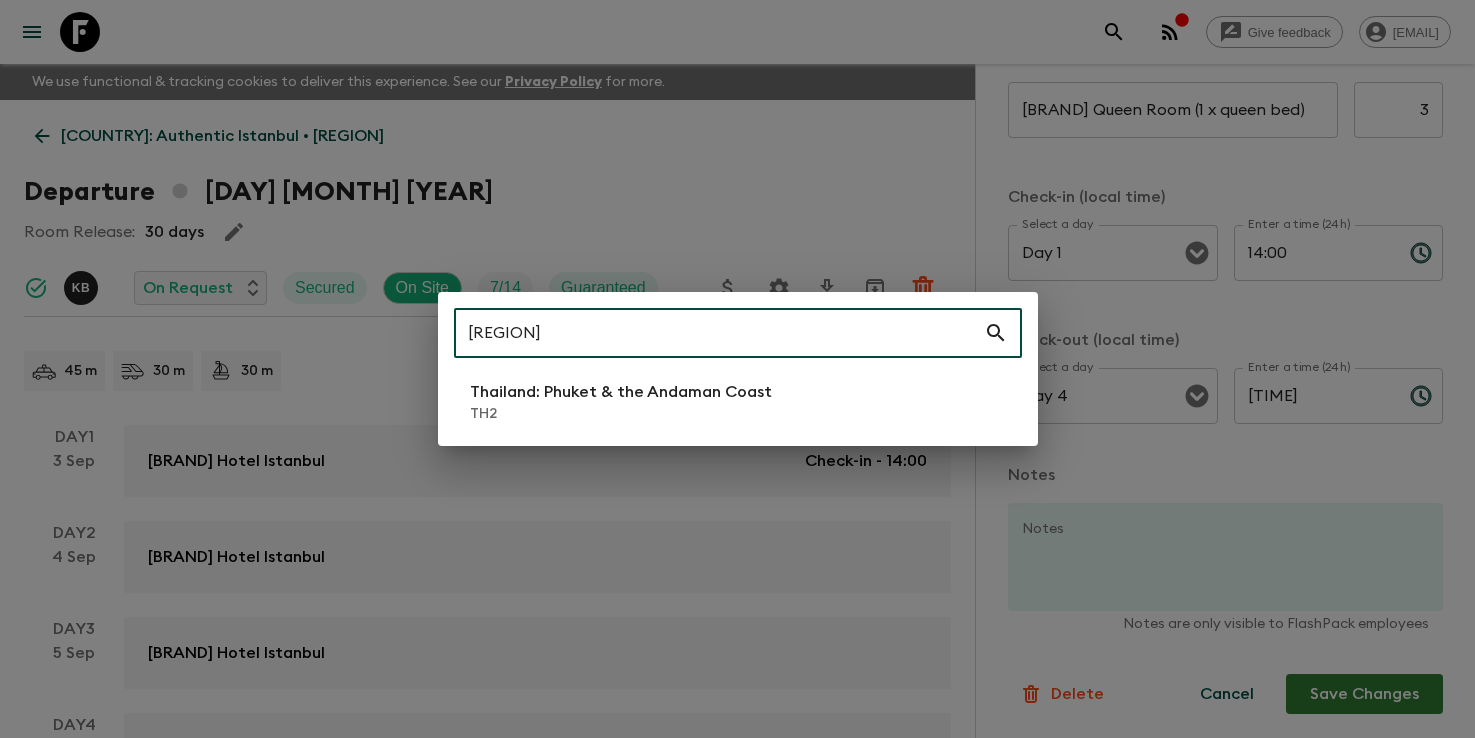 type on "[REGION]" 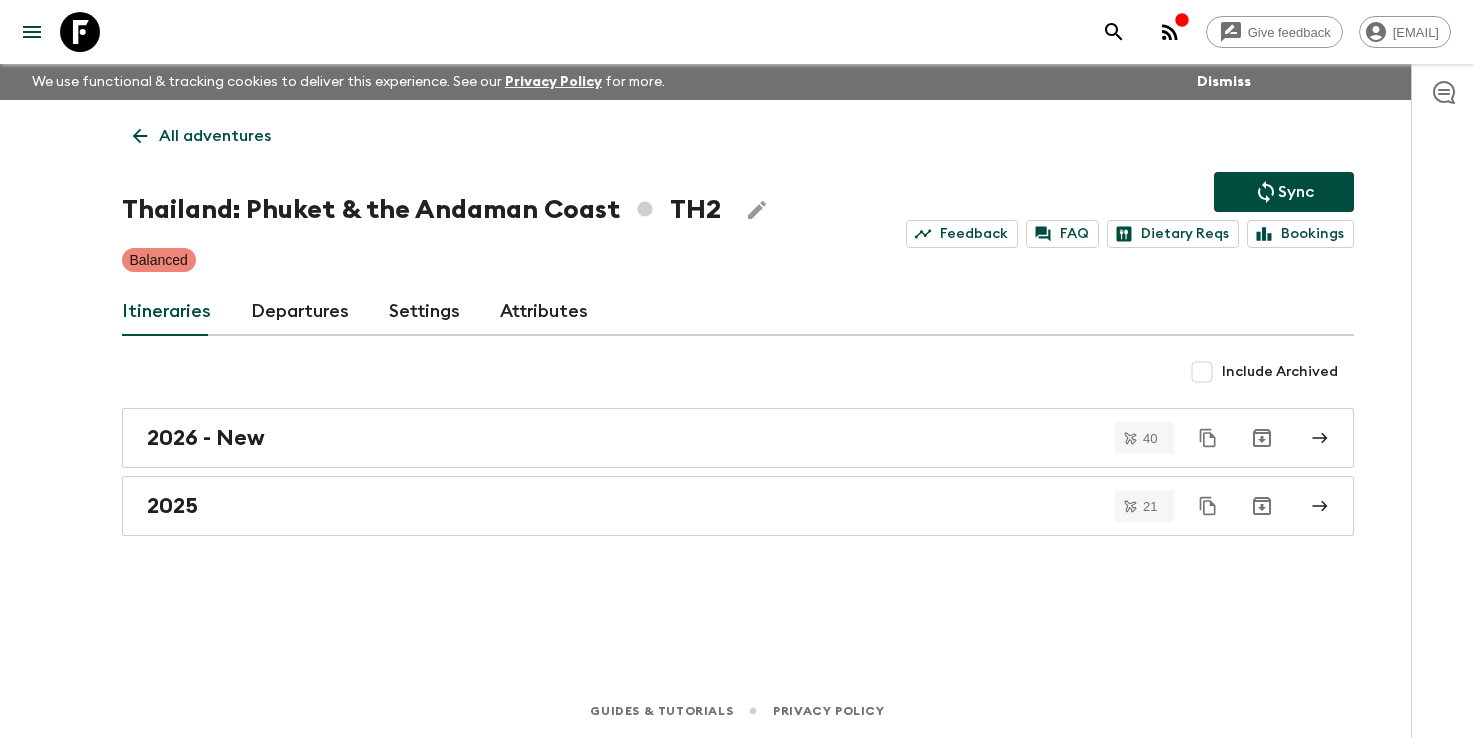 click on "Departures" at bounding box center [300, 312] 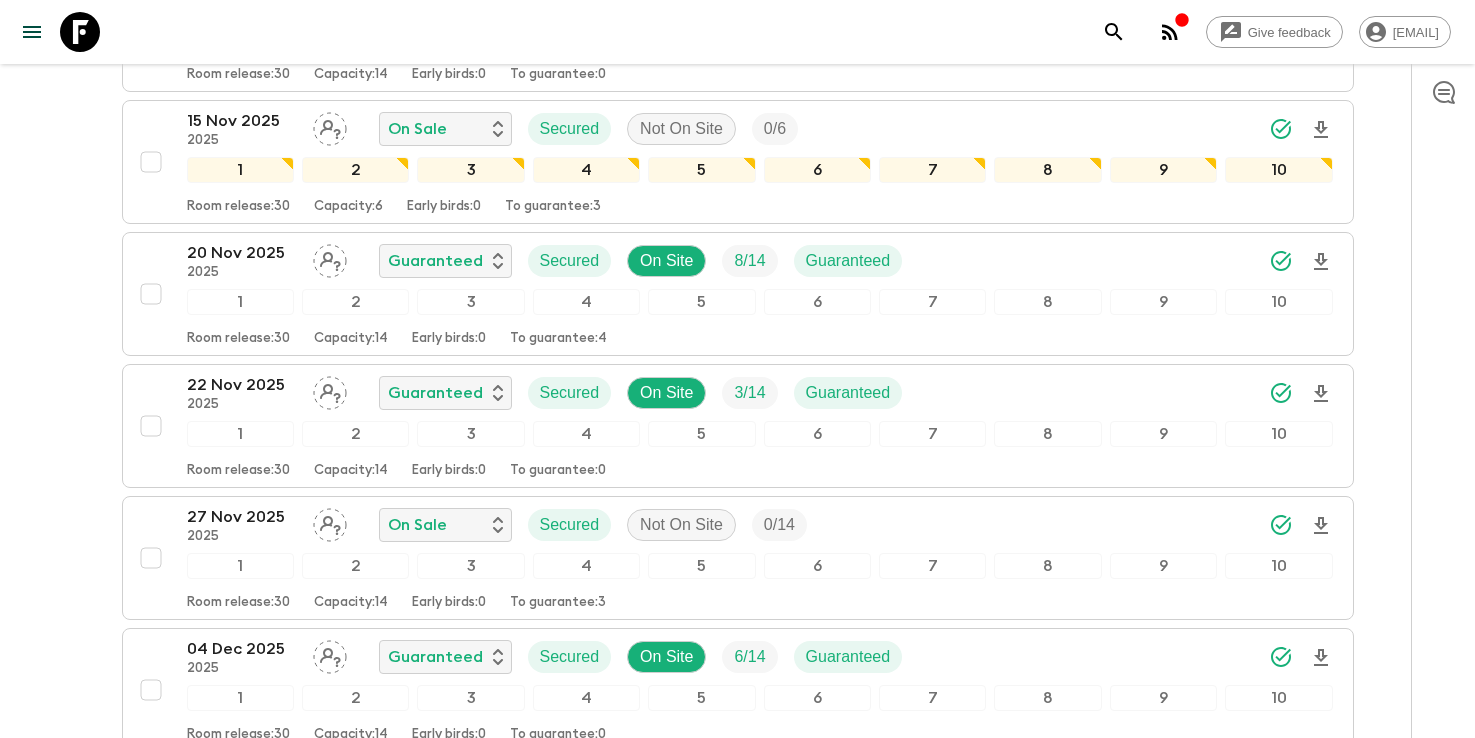 scroll, scrollTop: 1971, scrollLeft: 0, axis: vertical 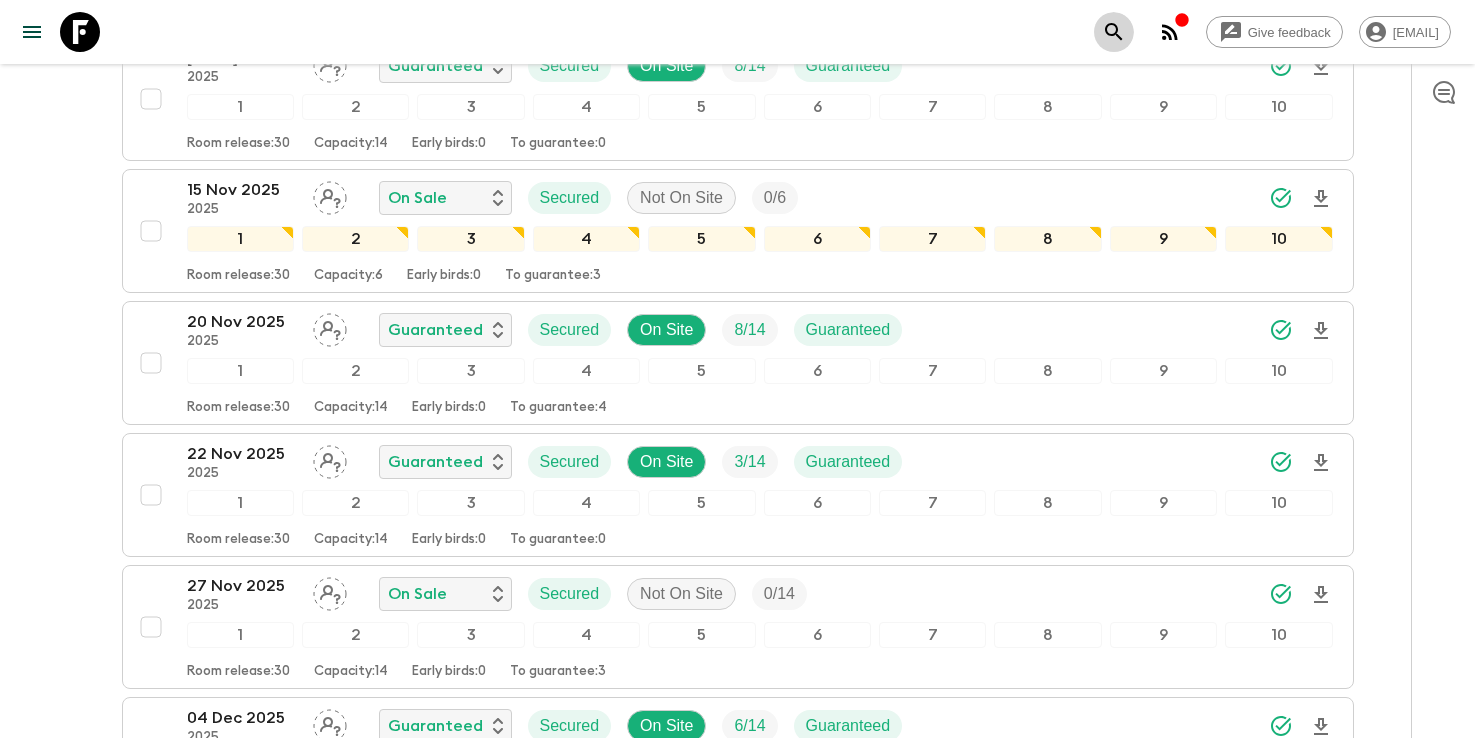 click 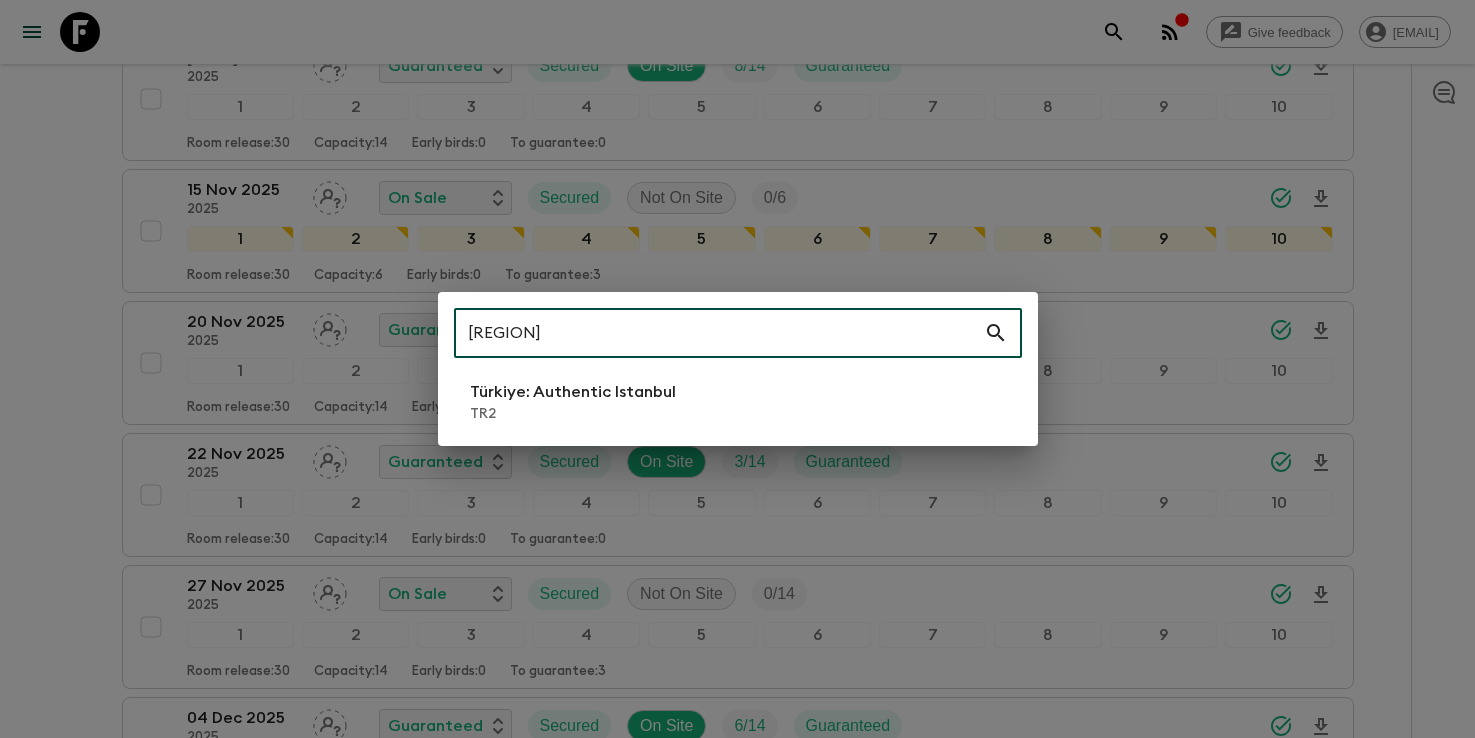 type on "[REGION]" 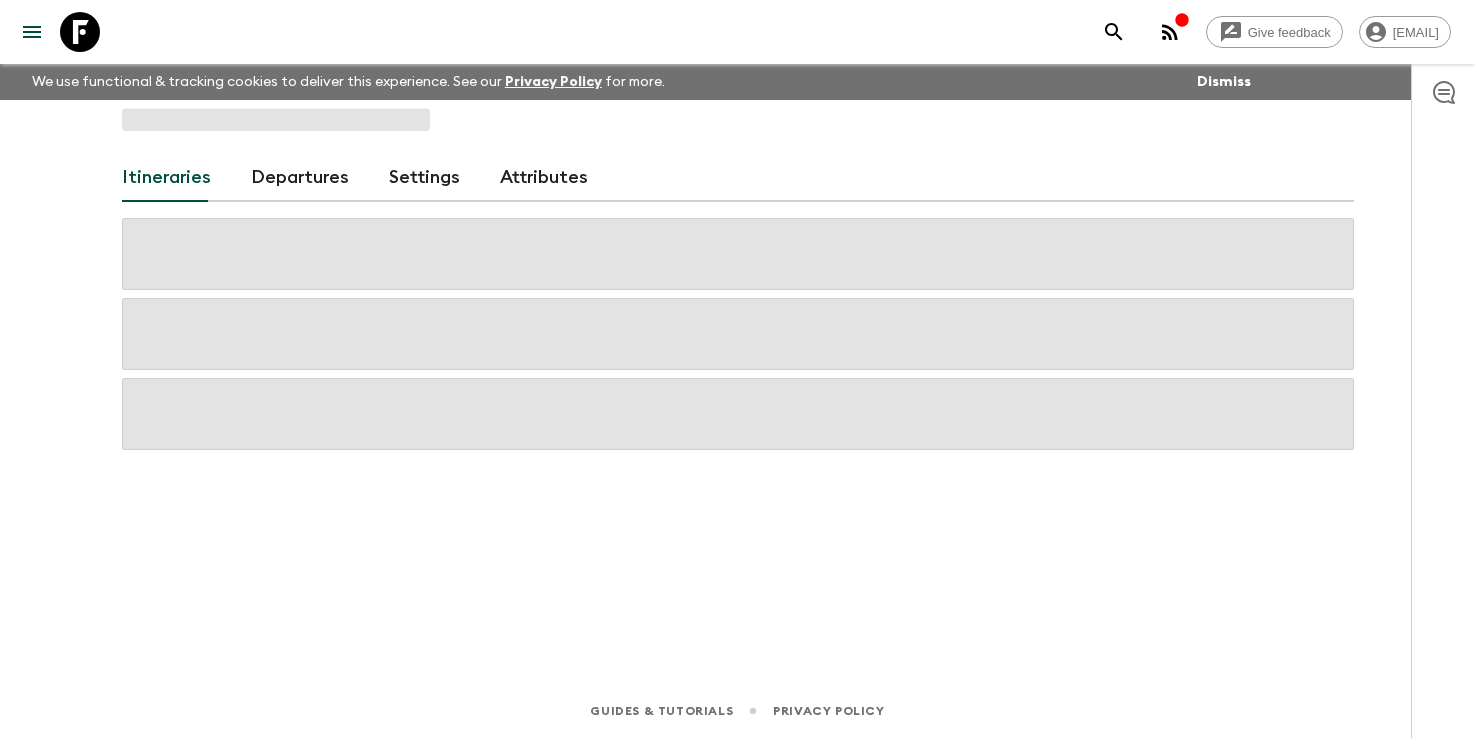 scroll, scrollTop: 0, scrollLeft: 0, axis: both 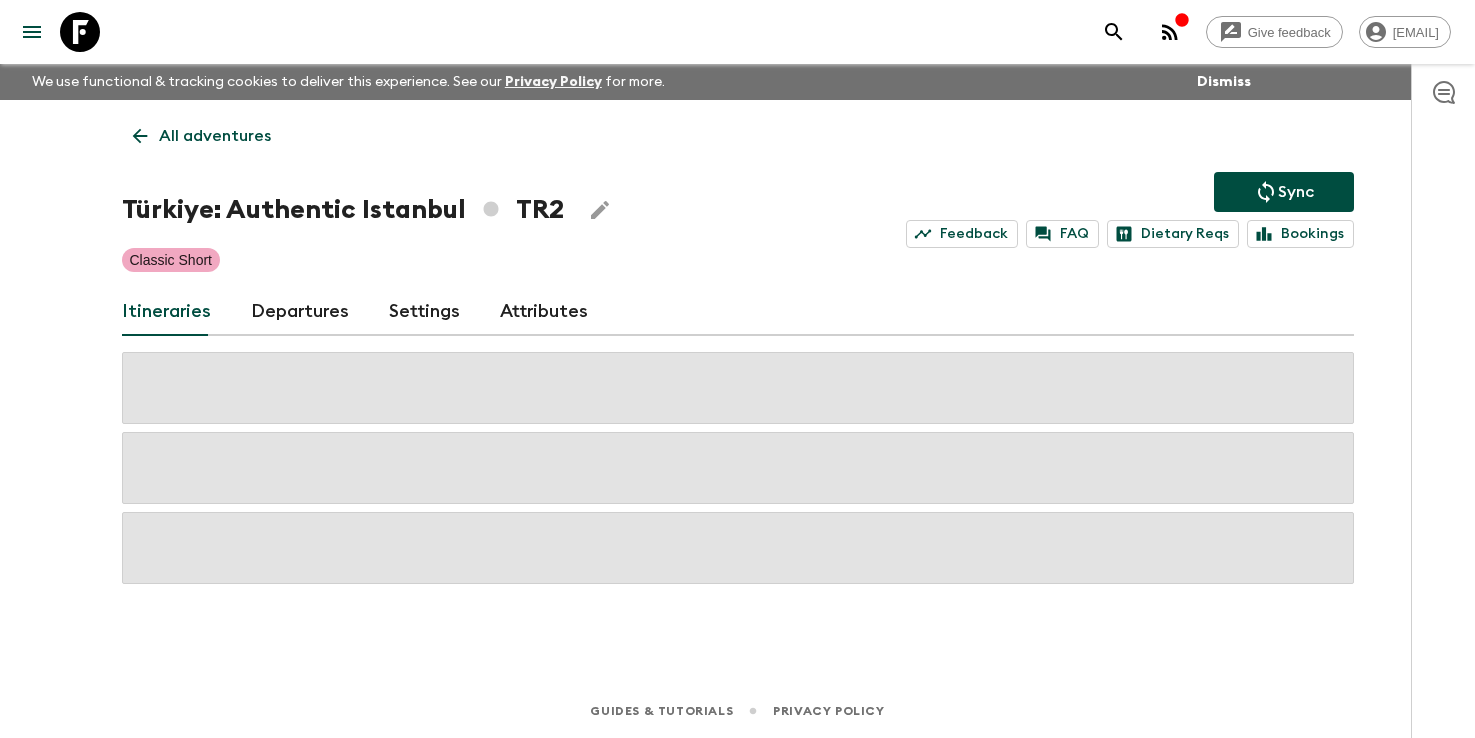 click on "Departures" at bounding box center [300, 312] 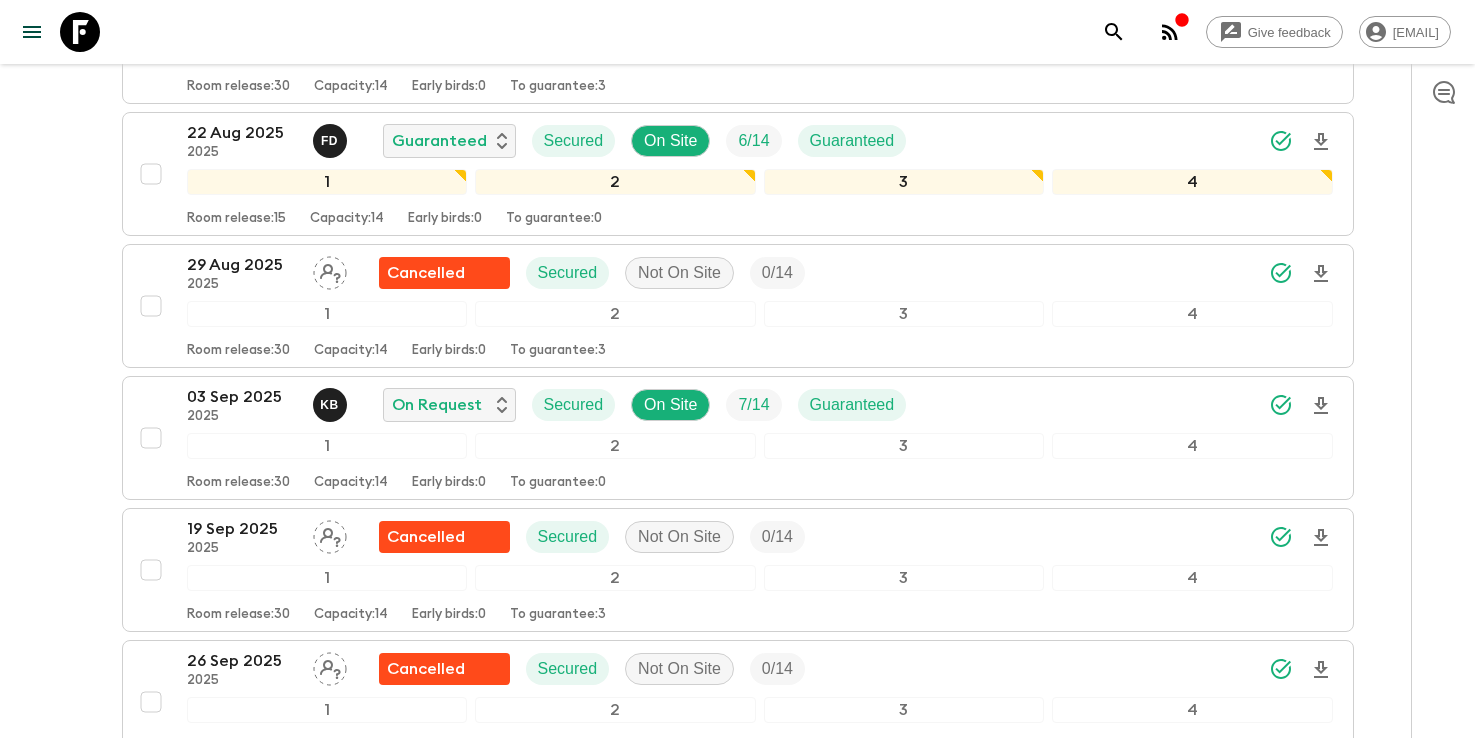 scroll, scrollTop: 2751, scrollLeft: 0, axis: vertical 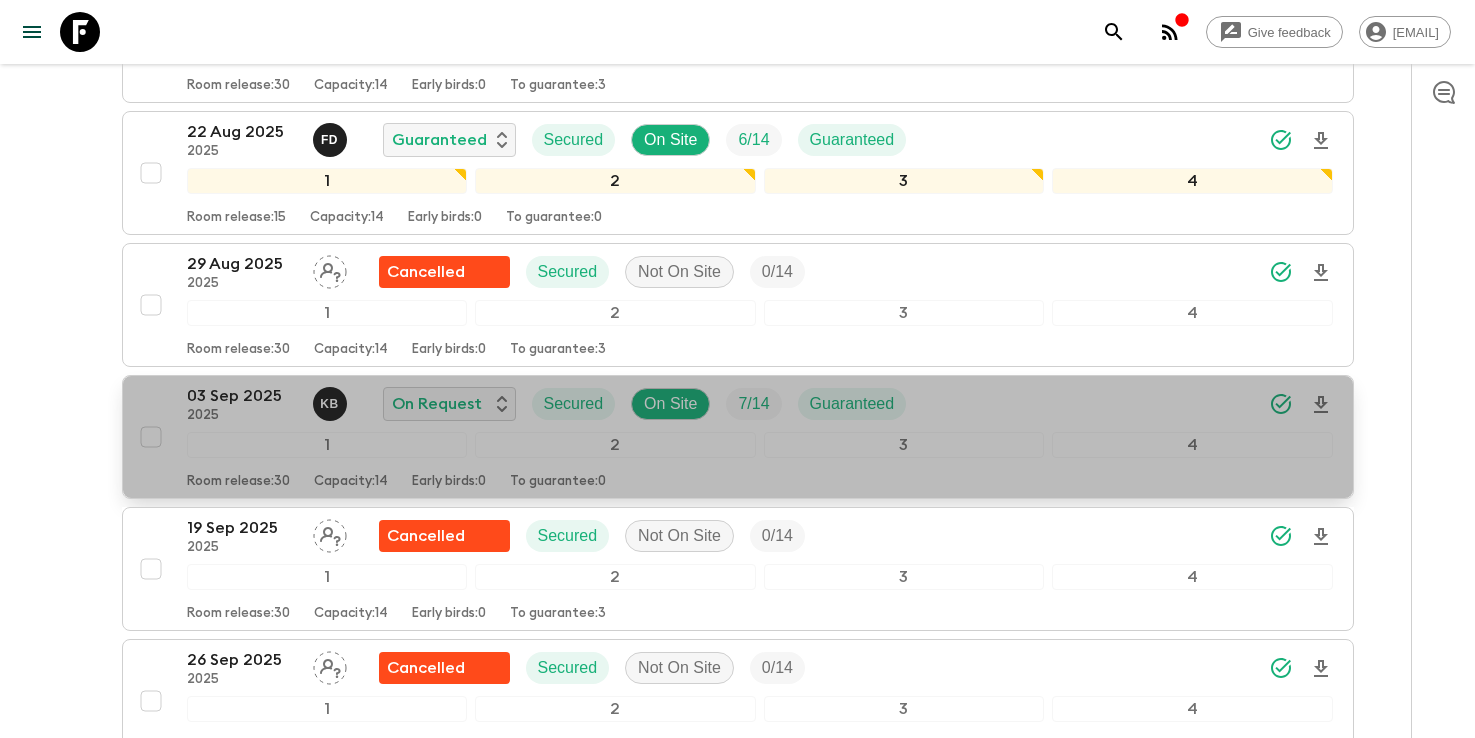 click on "03 Sep 2025" at bounding box center (242, 396) 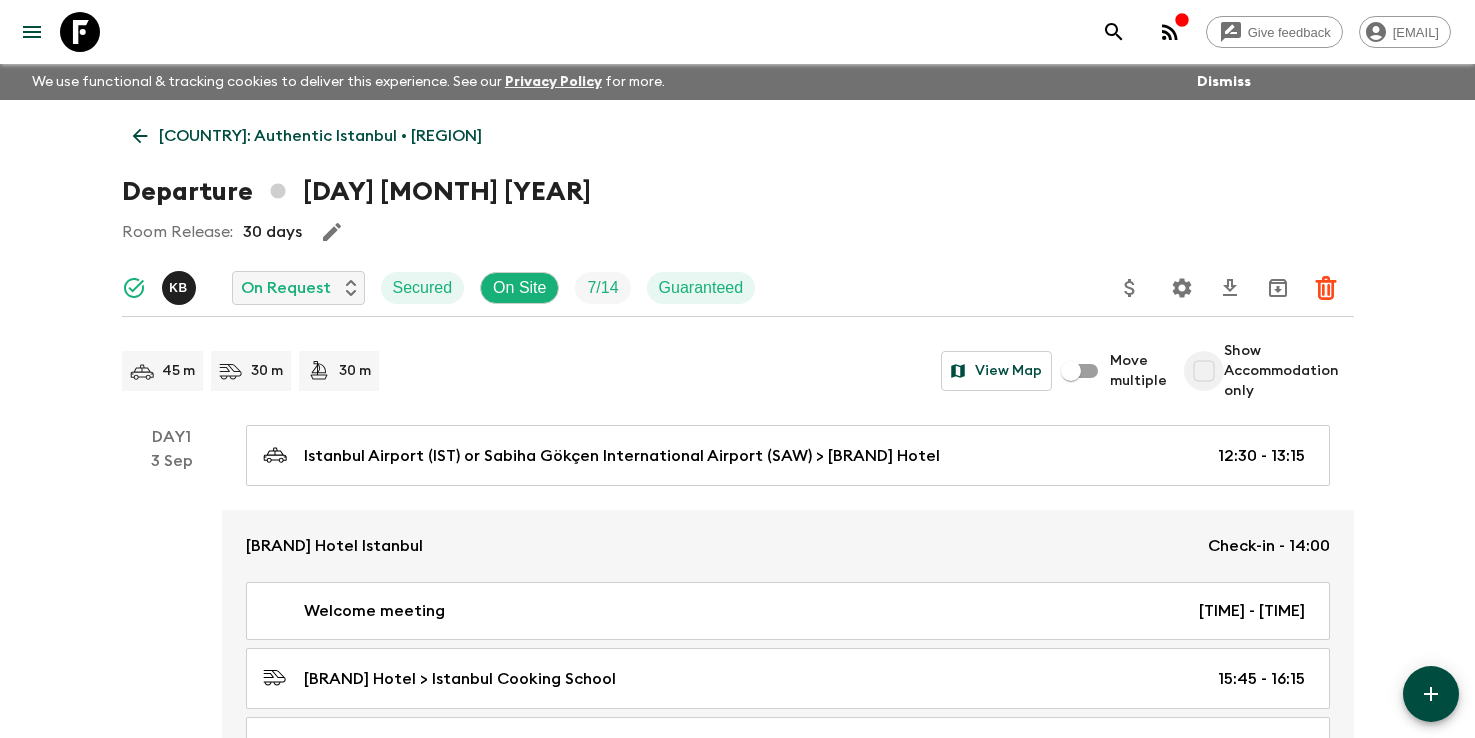 click on "Show Accommodation only" at bounding box center [1204, 371] 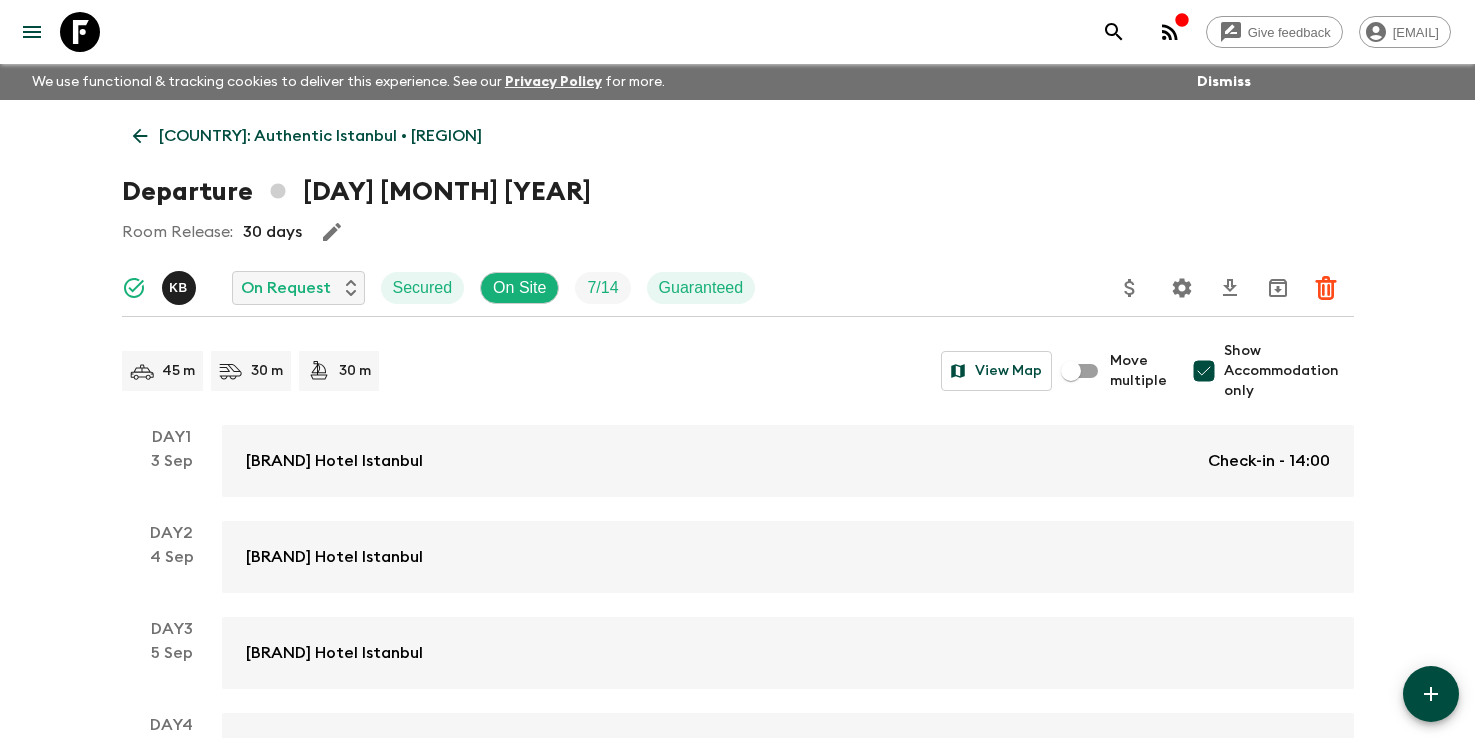 scroll, scrollTop: 157, scrollLeft: 0, axis: vertical 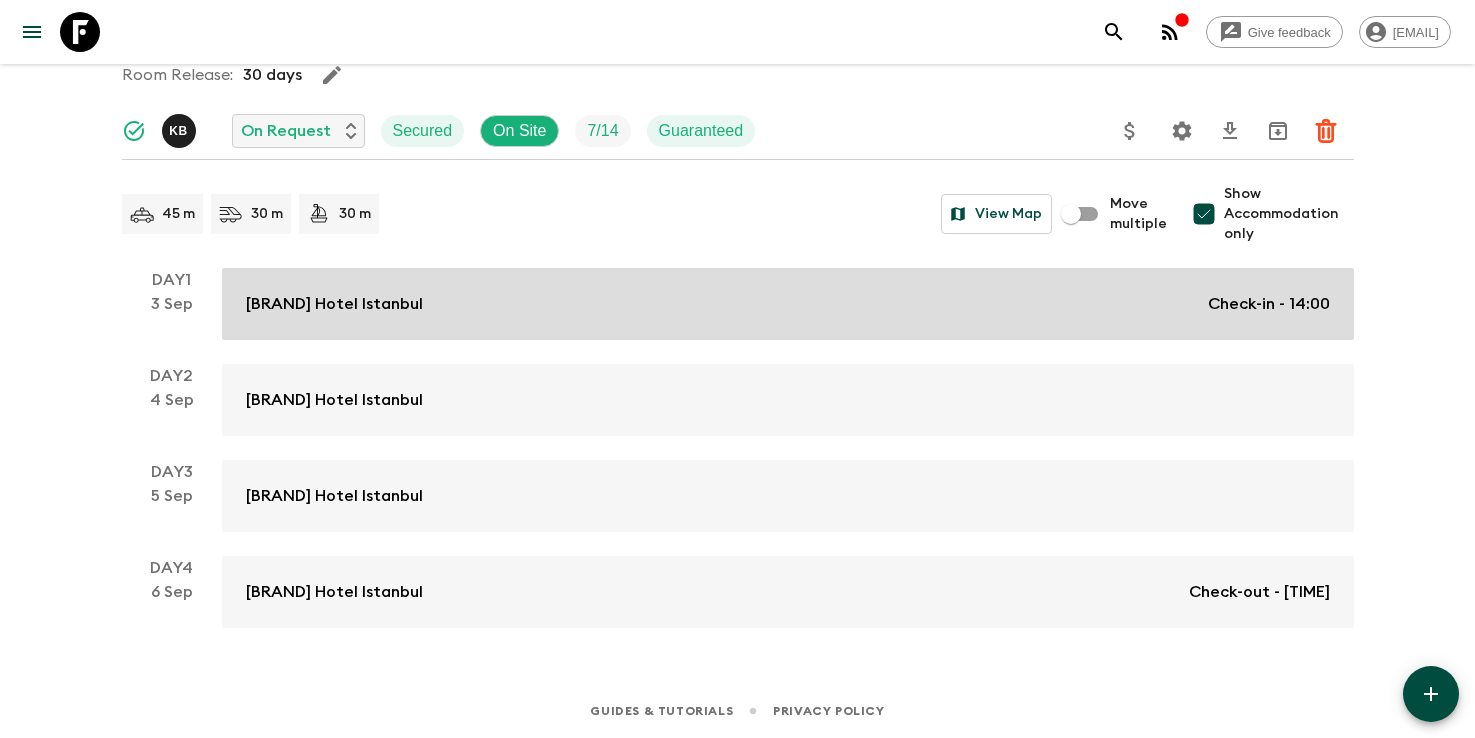 click on "[BRAND] Hotel Istanbul Check-in - [TIME]" at bounding box center [788, 304] 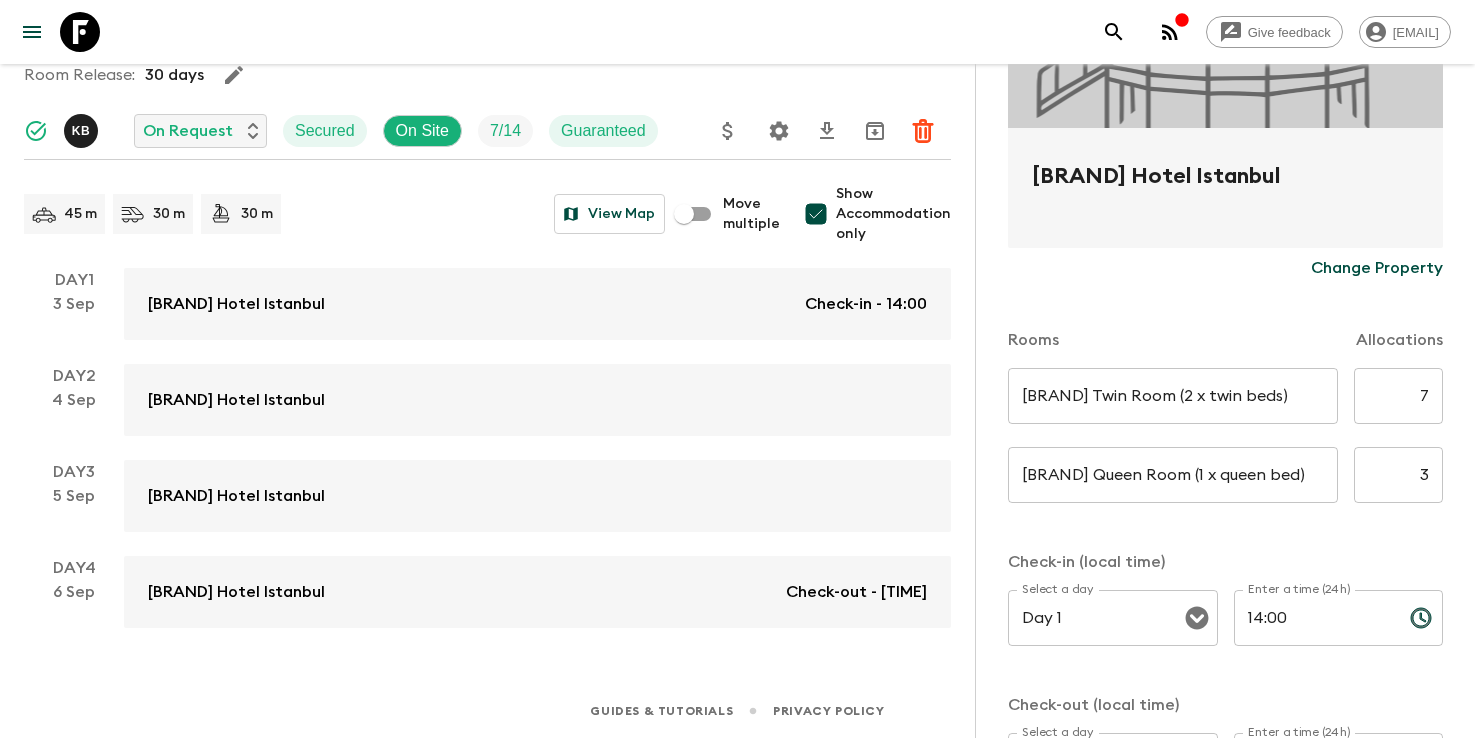 scroll, scrollTop: 405, scrollLeft: 0, axis: vertical 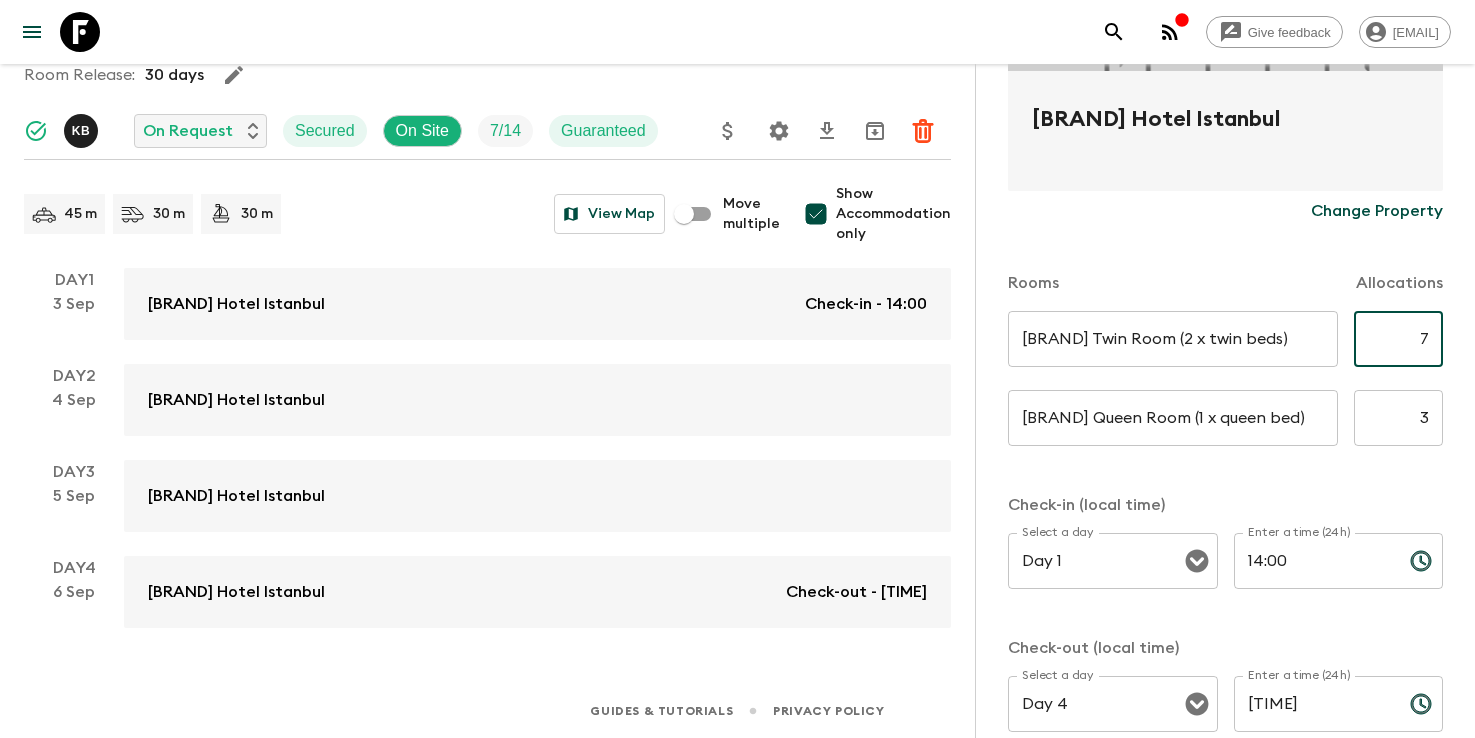 drag, startPoint x: 1408, startPoint y: 338, endPoint x: 1469, endPoint y: 336, distance: 61.03278 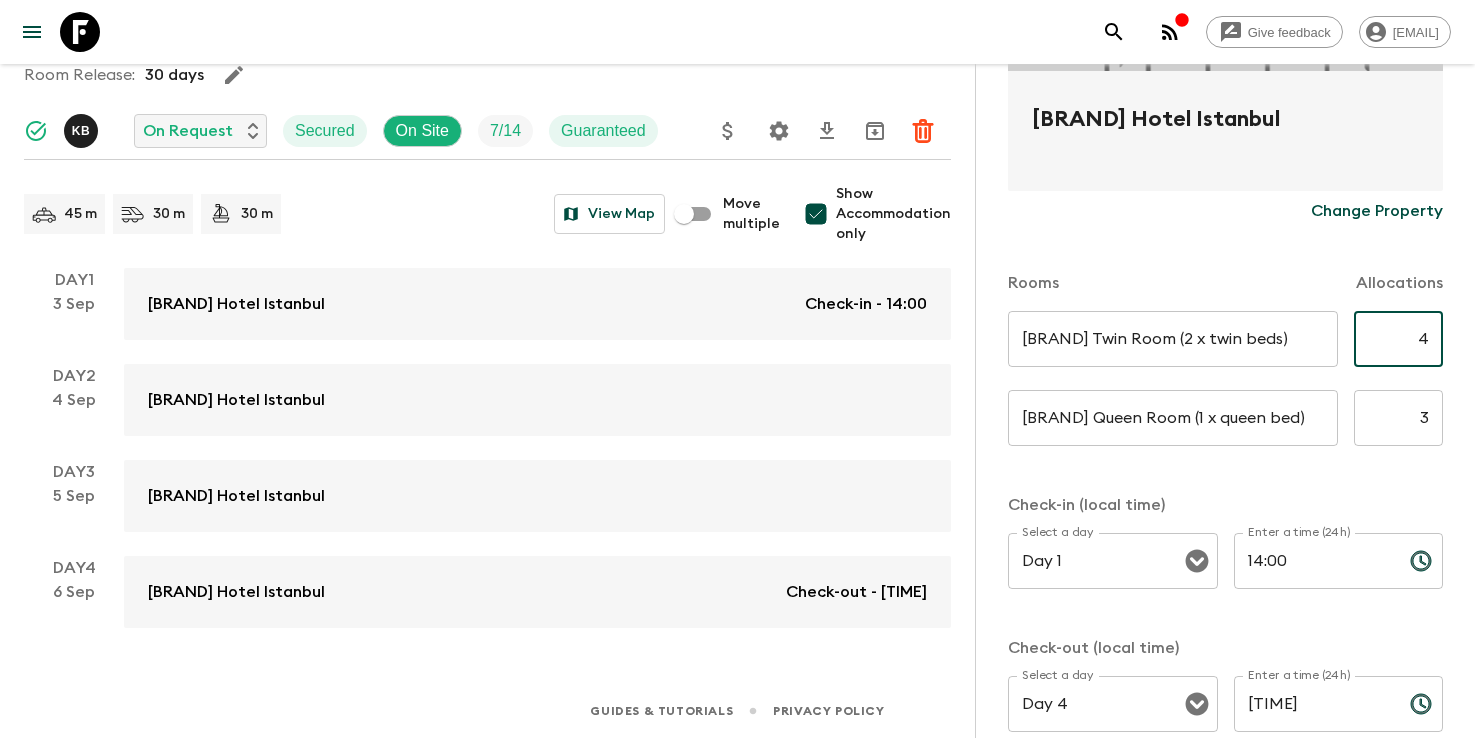 type on "4" 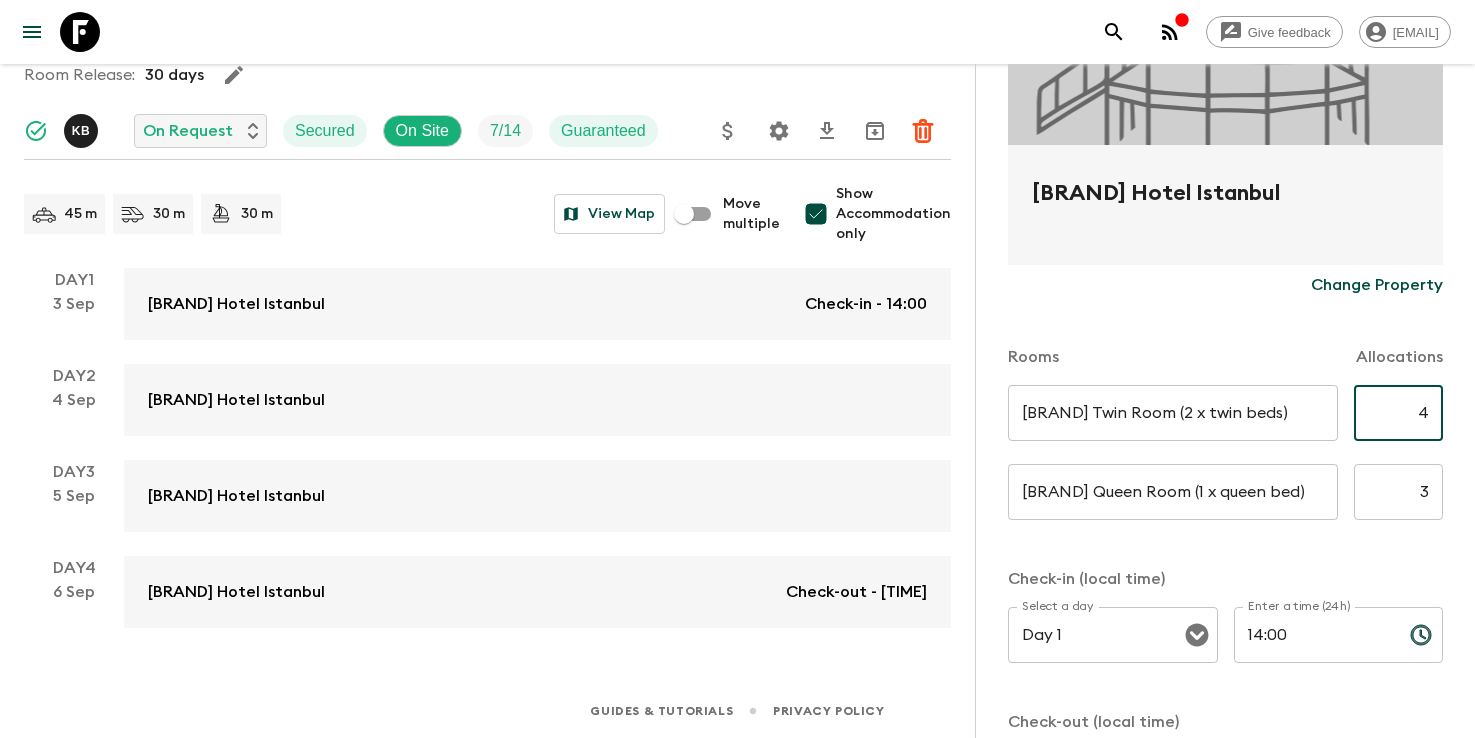 scroll, scrollTop: 715, scrollLeft: 0, axis: vertical 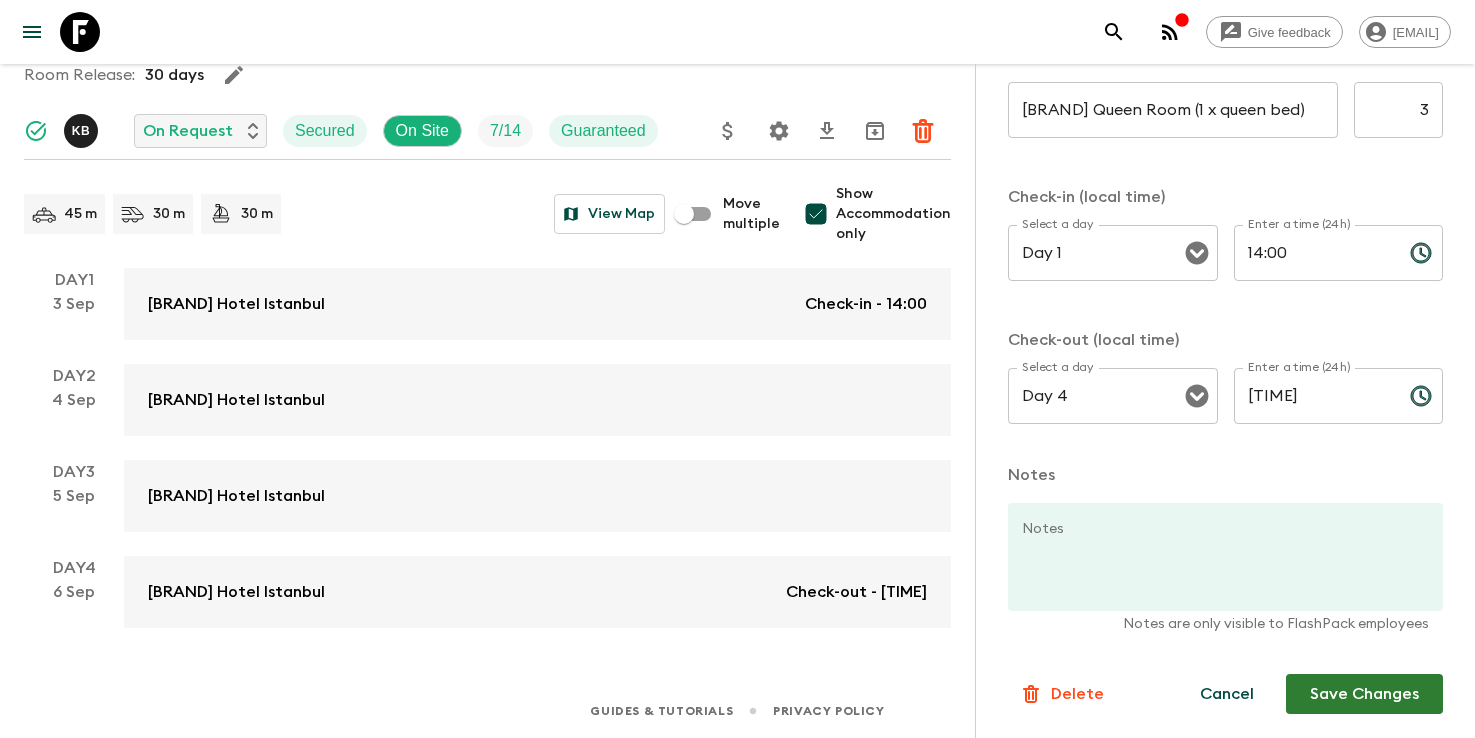 click on "Save Changes" at bounding box center [1364, 694] 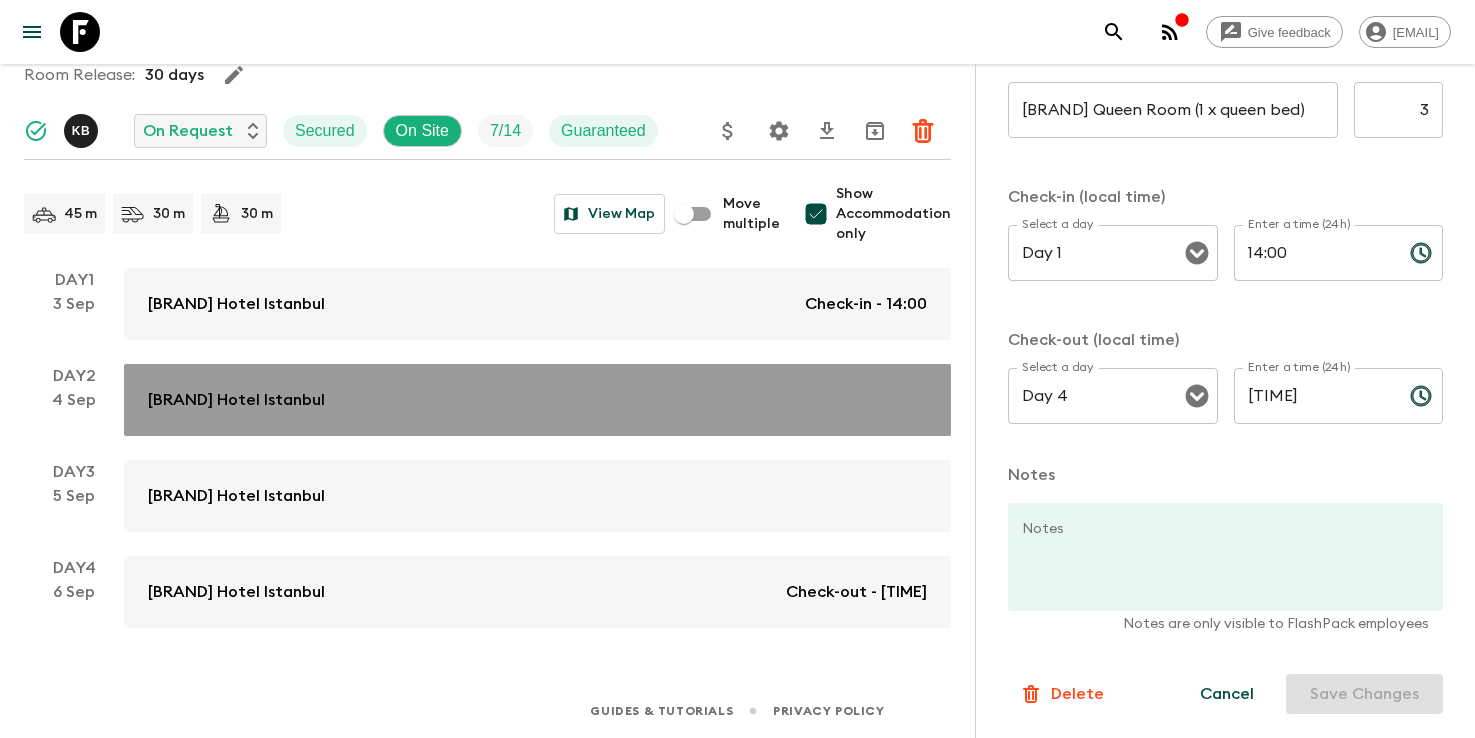 click on "[BRAND] Hotel Istanbul" at bounding box center (537, 400) 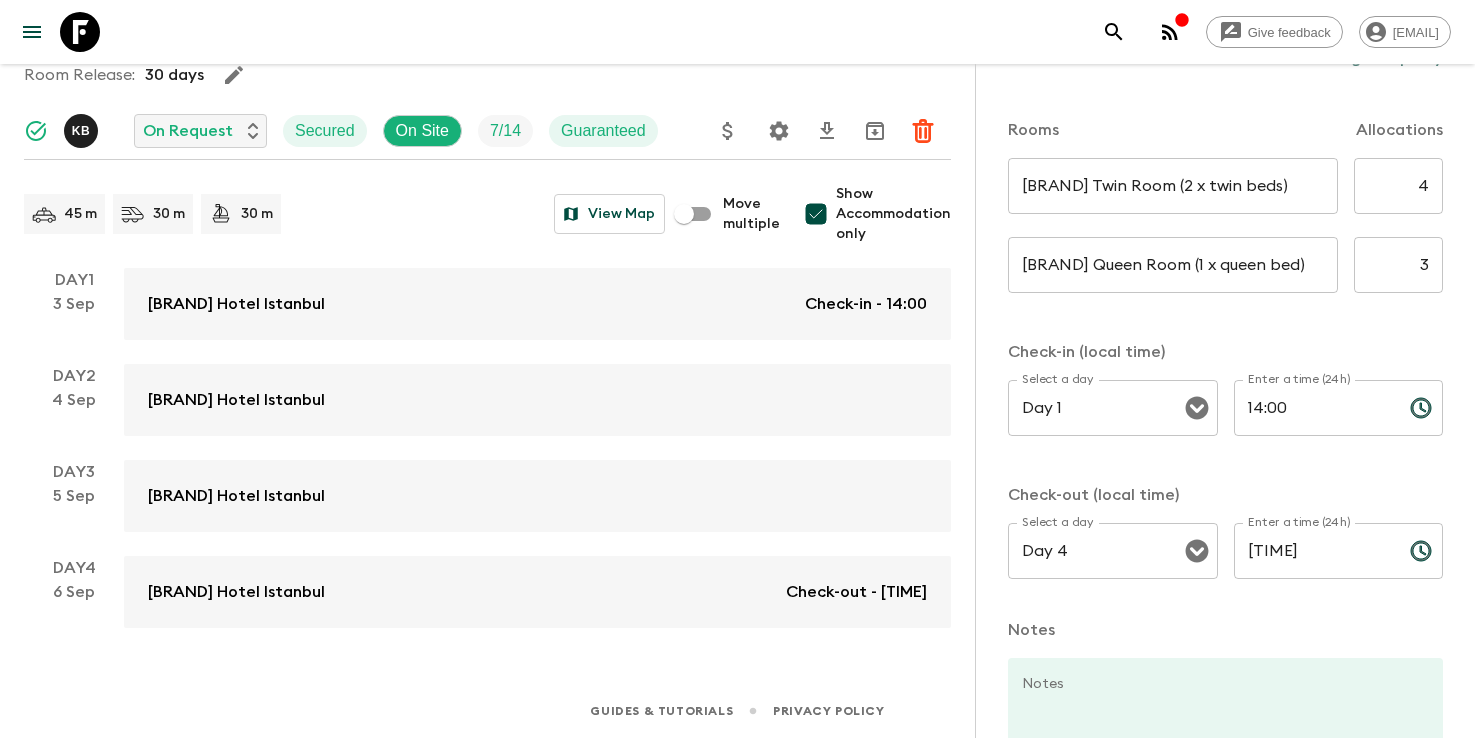 scroll, scrollTop: 378, scrollLeft: 0, axis: vertical 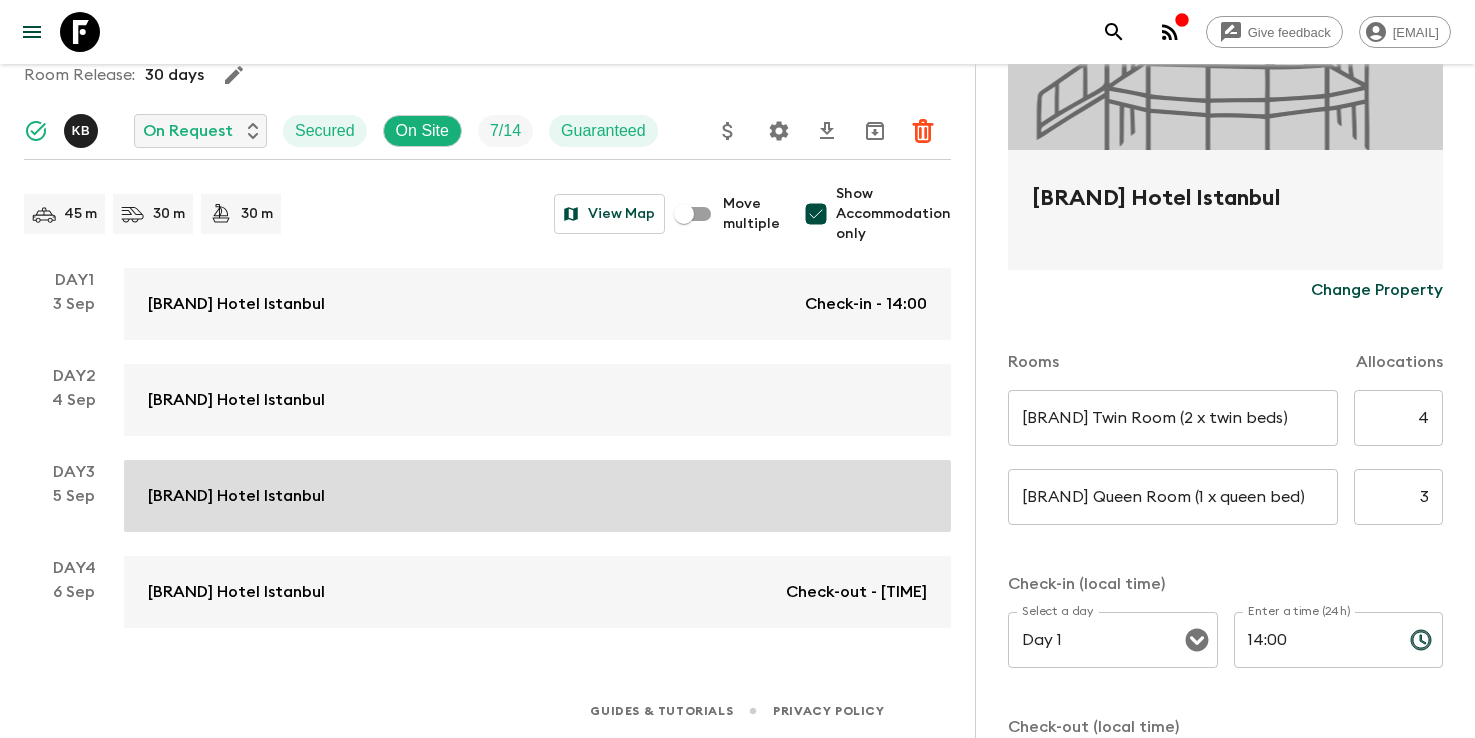 click on "[BRAND] Hotel Istanbul" at bounding box center [537, 496] 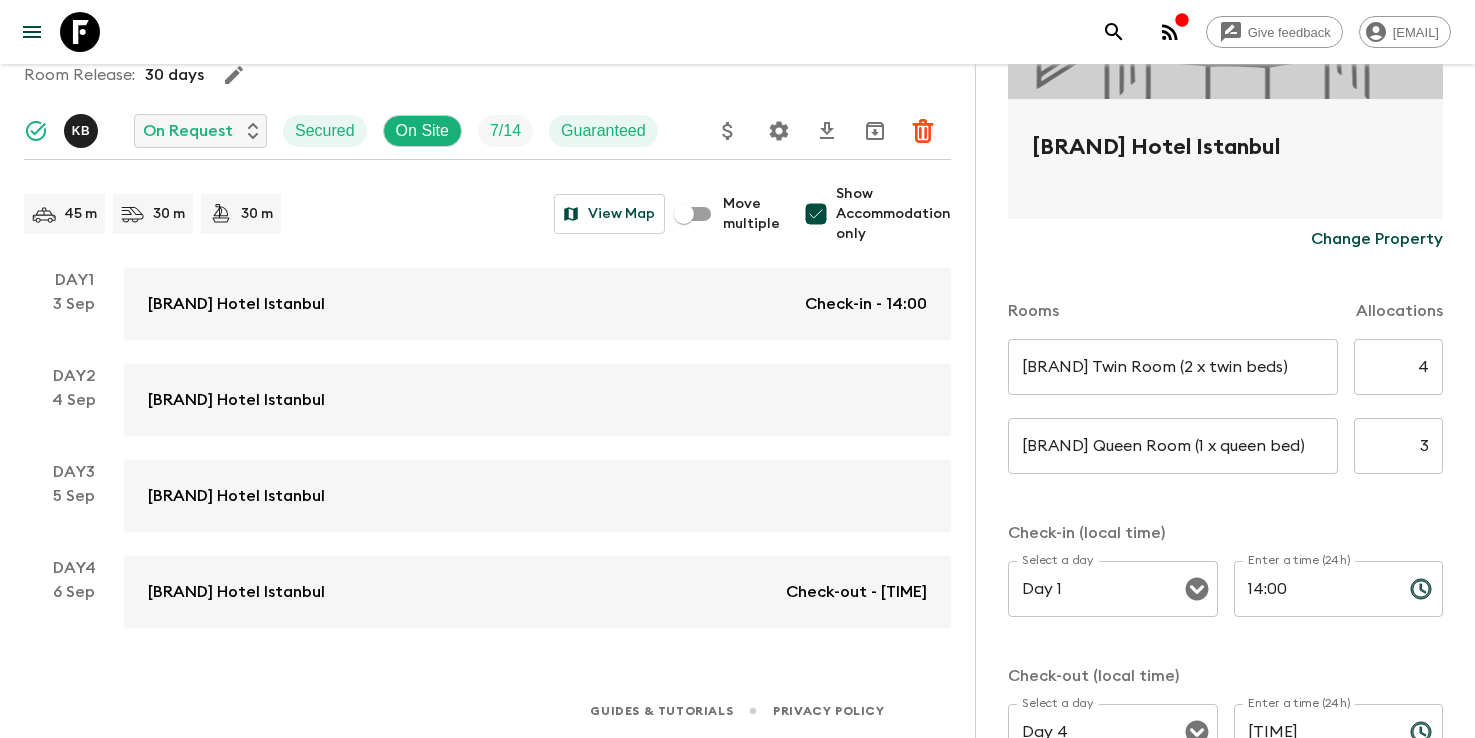scroll, scrollTop: 131, scrollLeft: 0, axis: vertical 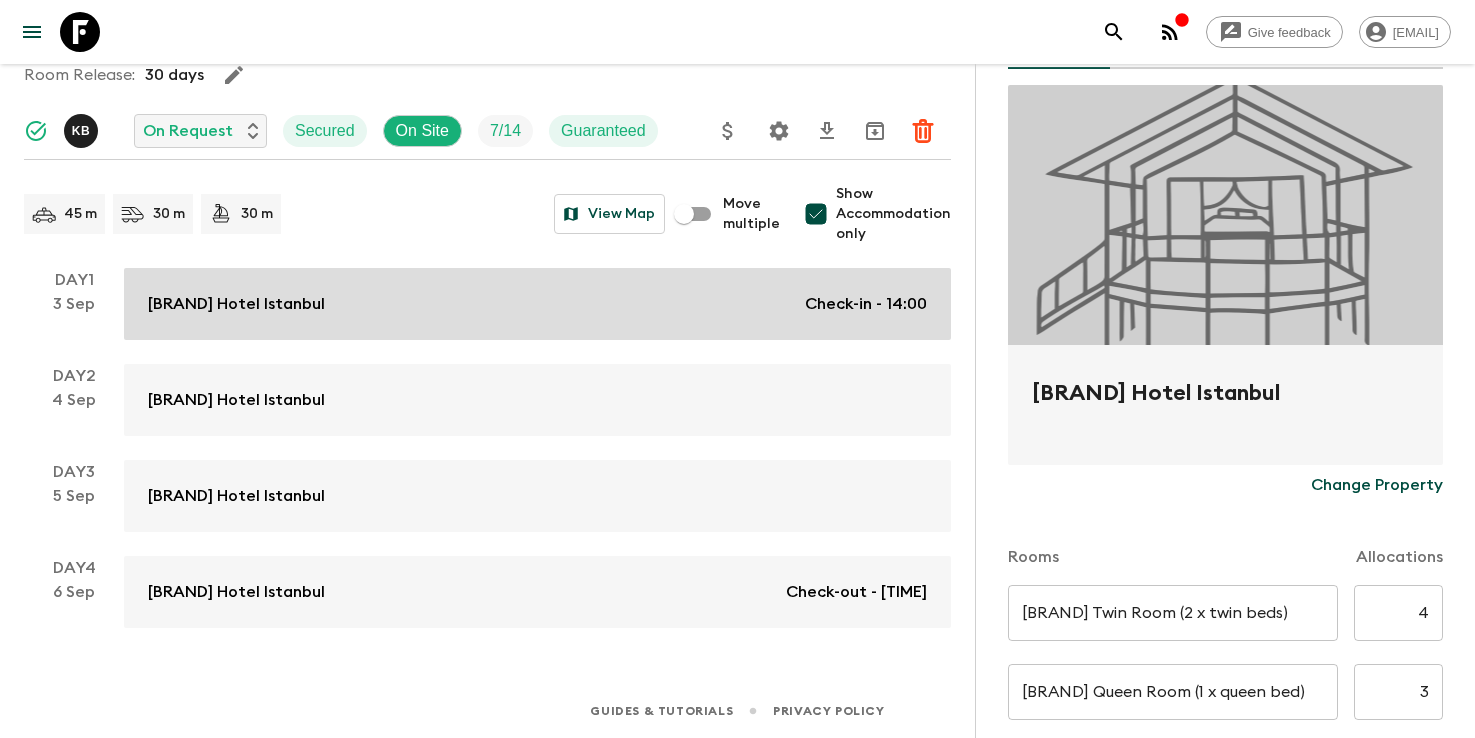 click on "[BRAND] Hotel Istanbul Check-in - [TIME]" at bounding box center [537, 304] 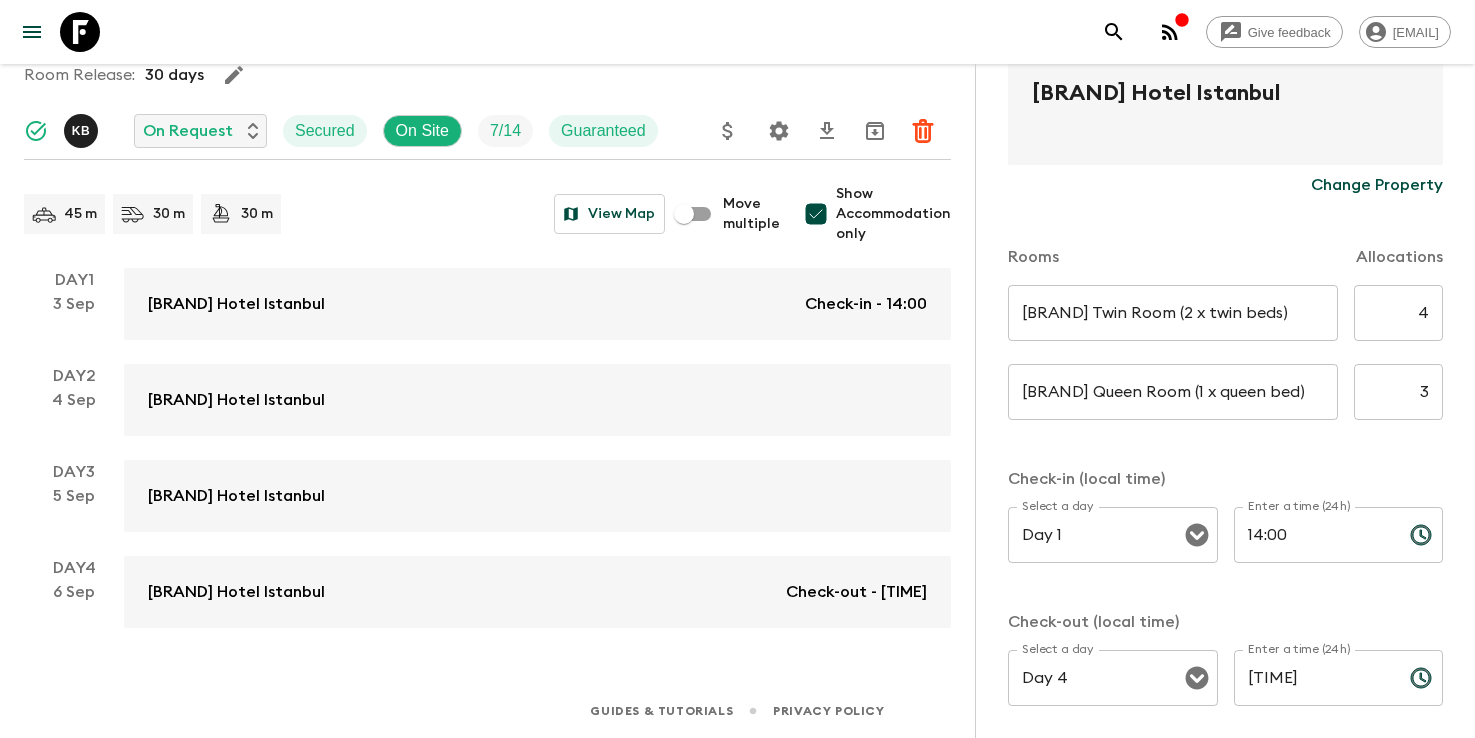 scroll, scrollTop: 439, scrollLeft: 0, axis: vertical 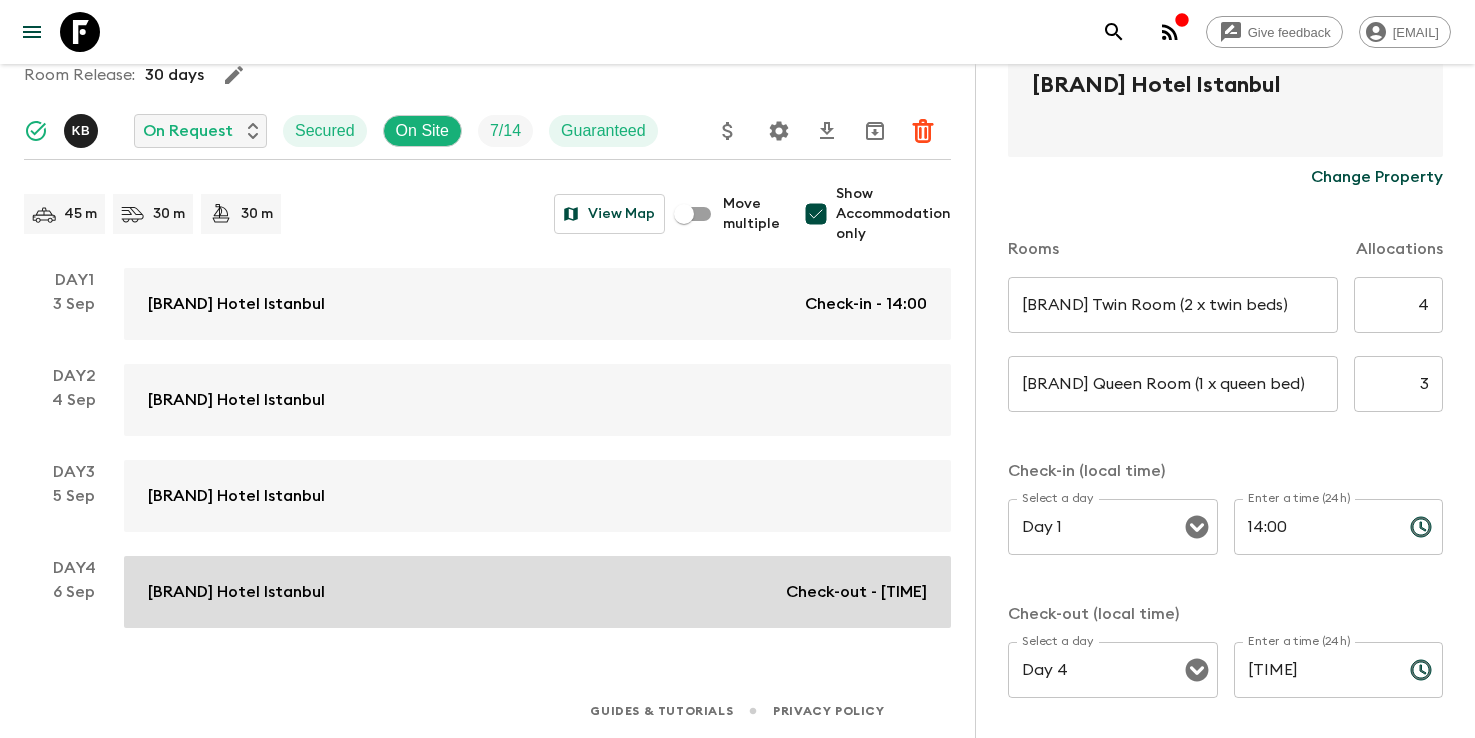 click on "[BRAND] Hotel Istanbul Check-out - [TIME]" at bounding box center [537, 592] 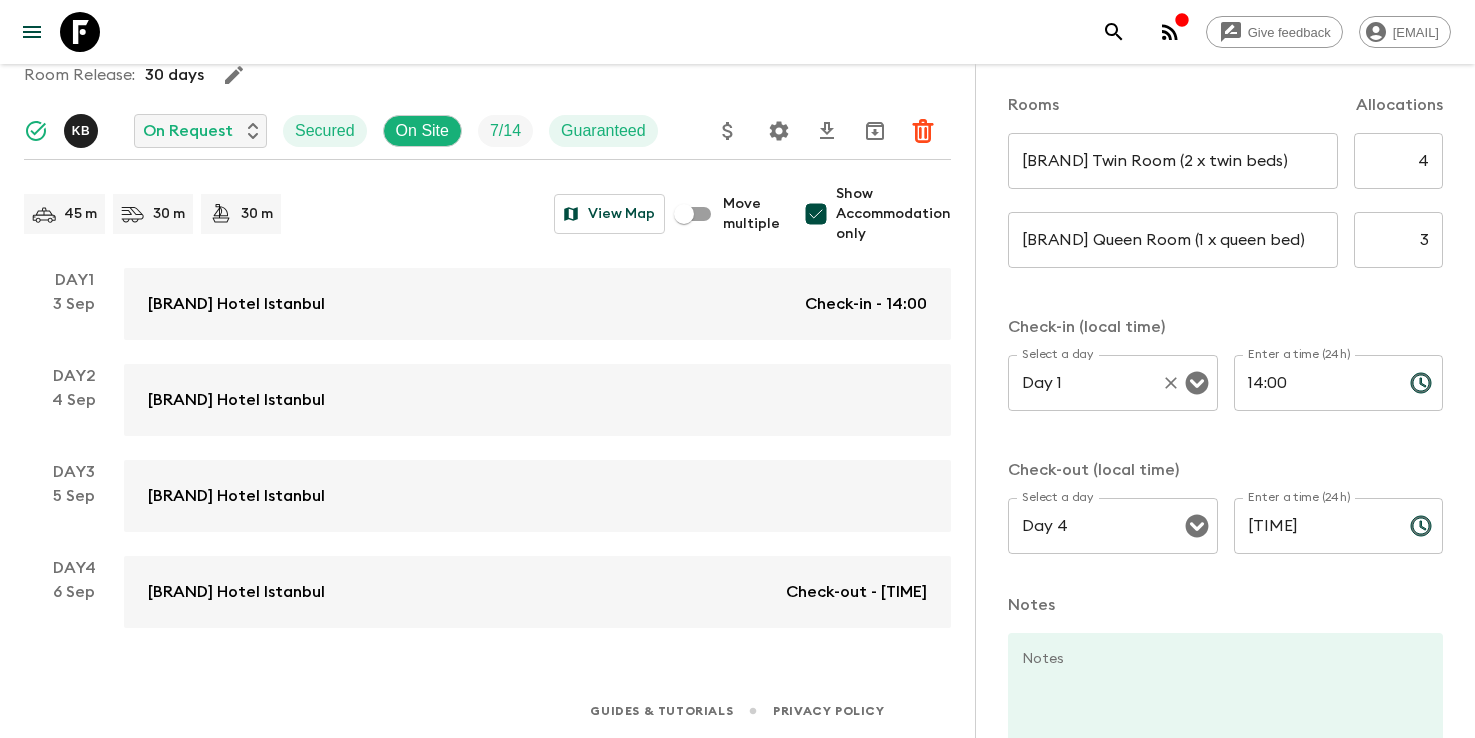 scroll, scrollTop: 715, scrollLeft: 0, axis: vertical 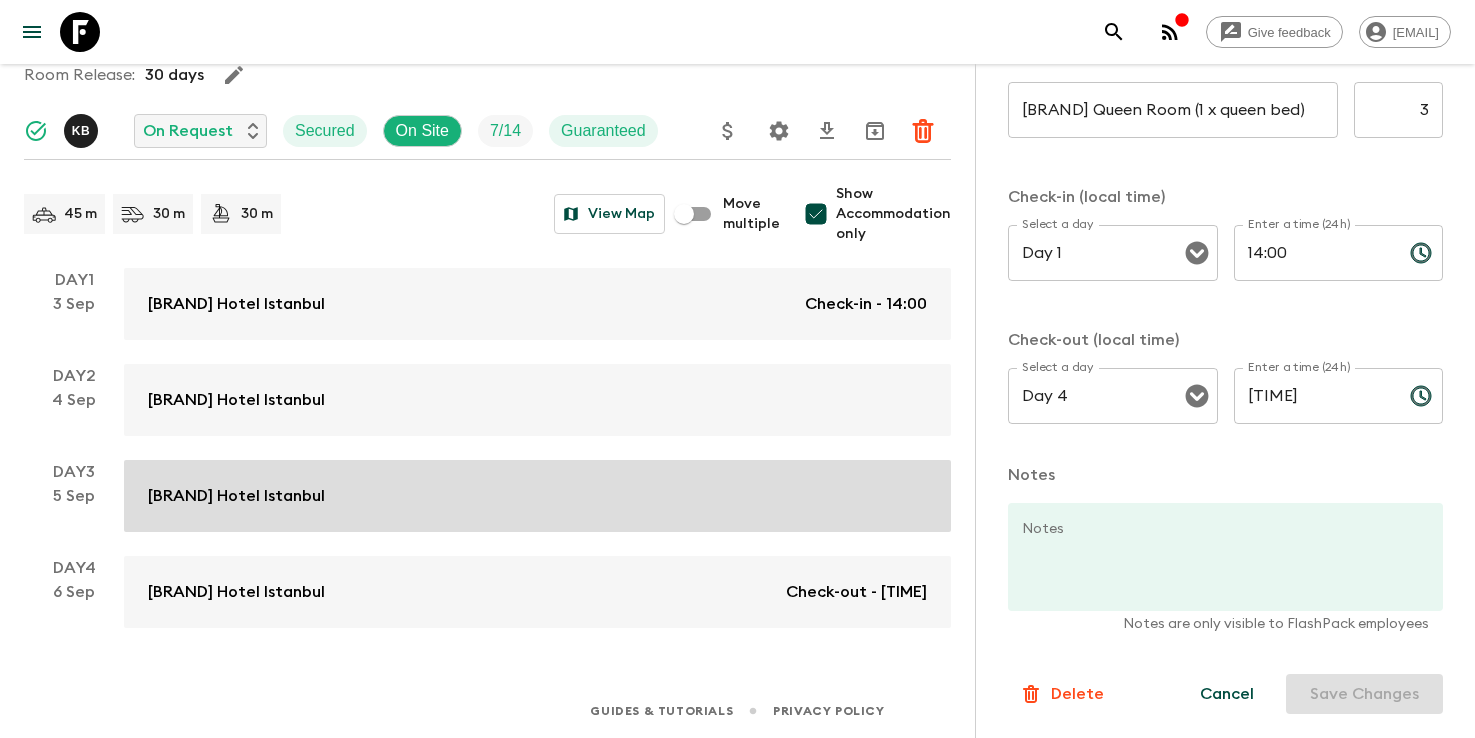 click on "[BRAND] Hotel Istanbul" at bounding box center [537, 496] 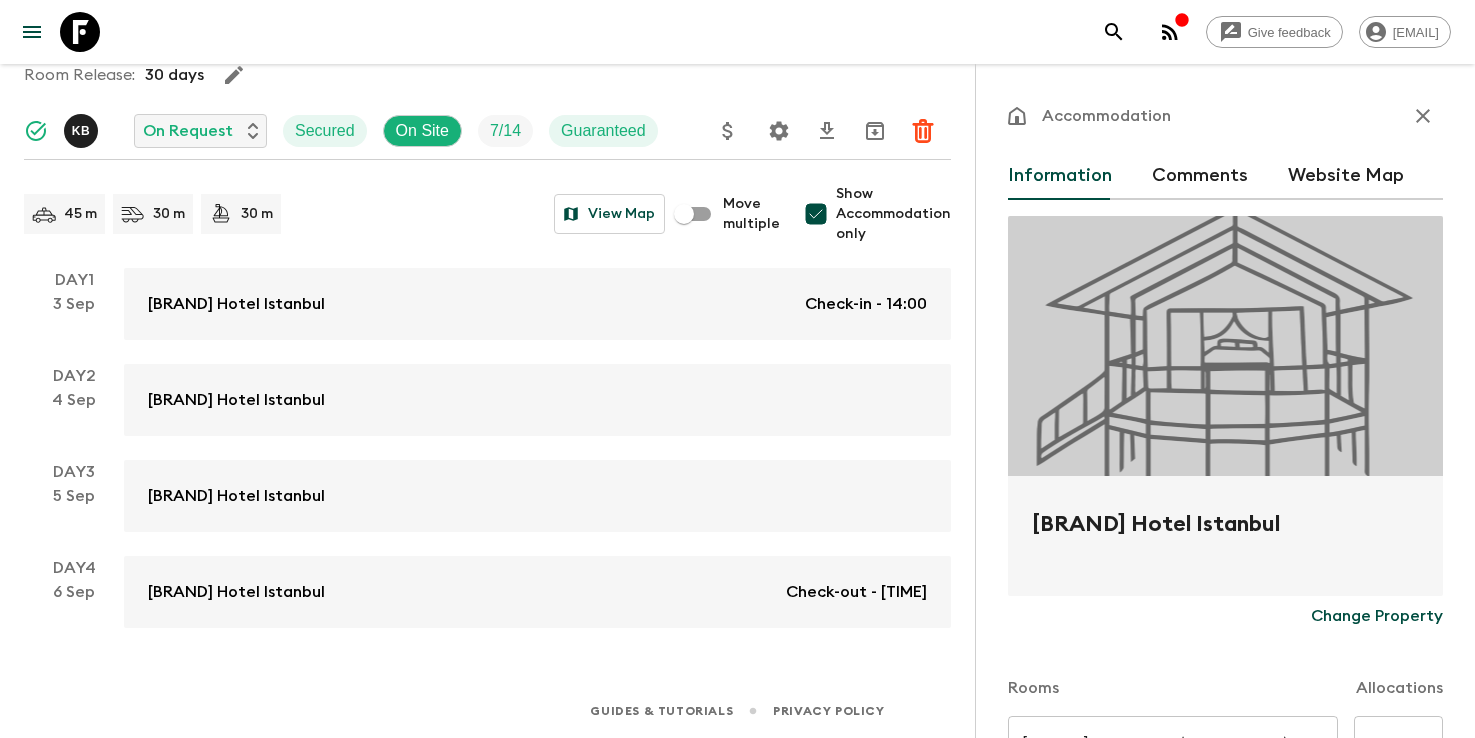 scroll, scrollTop: 397, scrollLeft: 0, axis: vertical 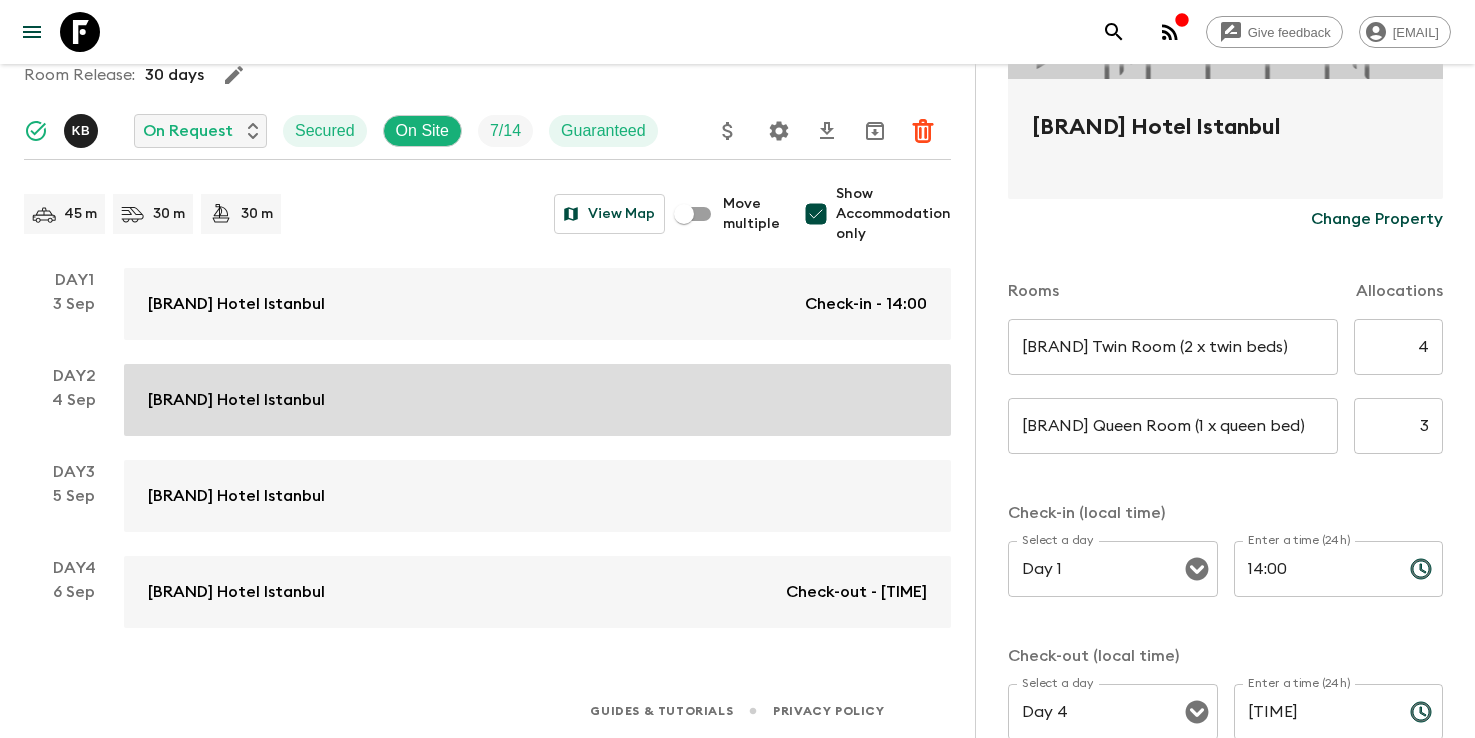 click on "[BRAND] Hotel Istanbul" at bounding box center [537, 400] 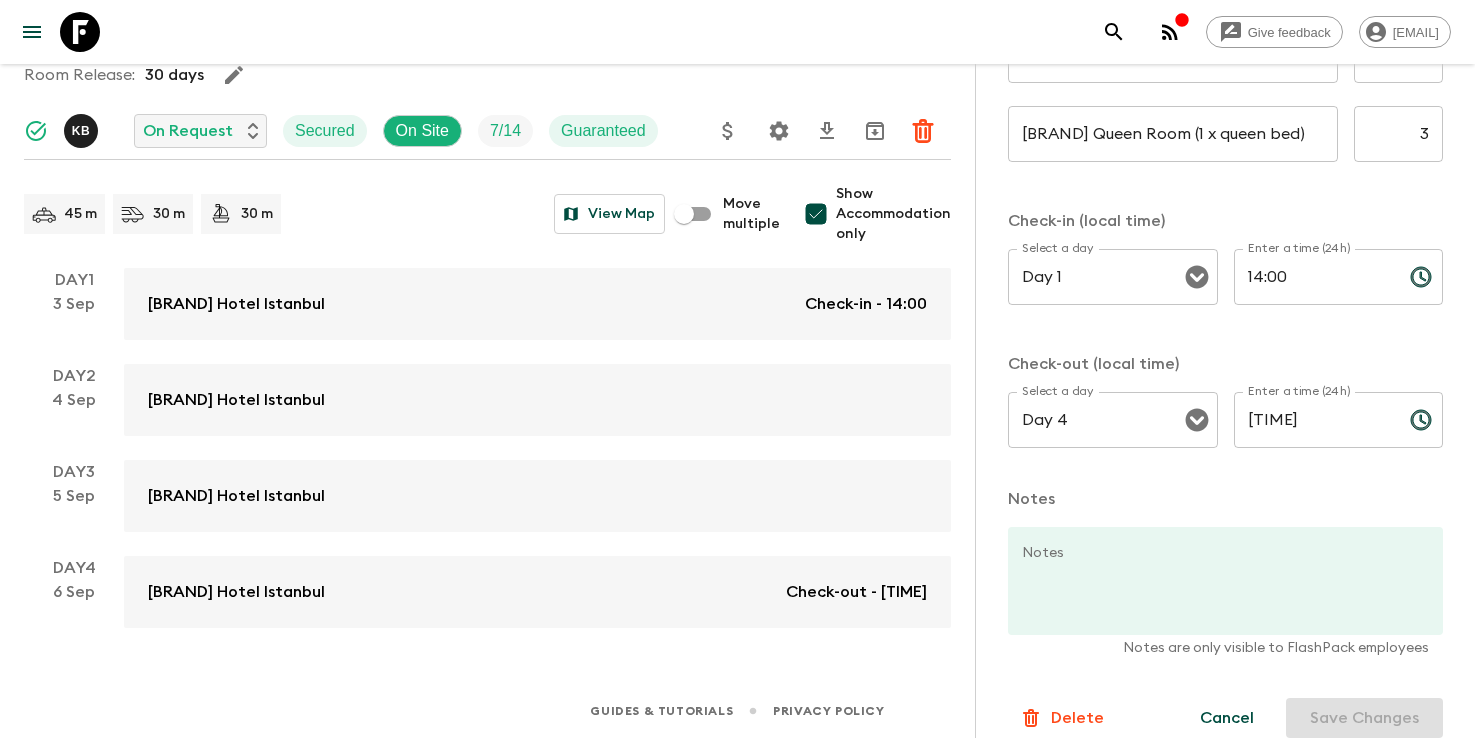 scroll, scrollTop: 715, scrollLeft: 0, axis: vertical 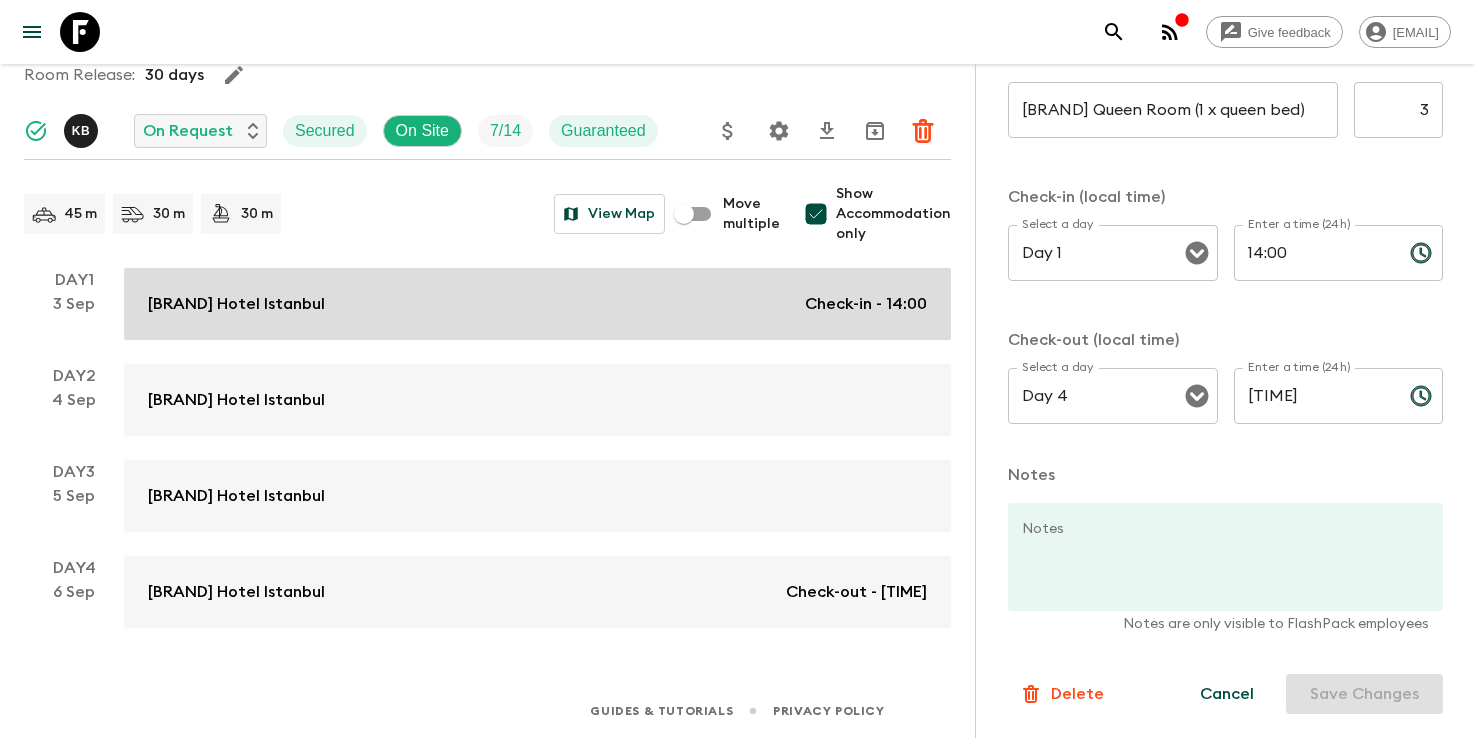click on "[BRAND] Hotel Istanbul Check-in - [TIME]" at bounding box center (537, 304) 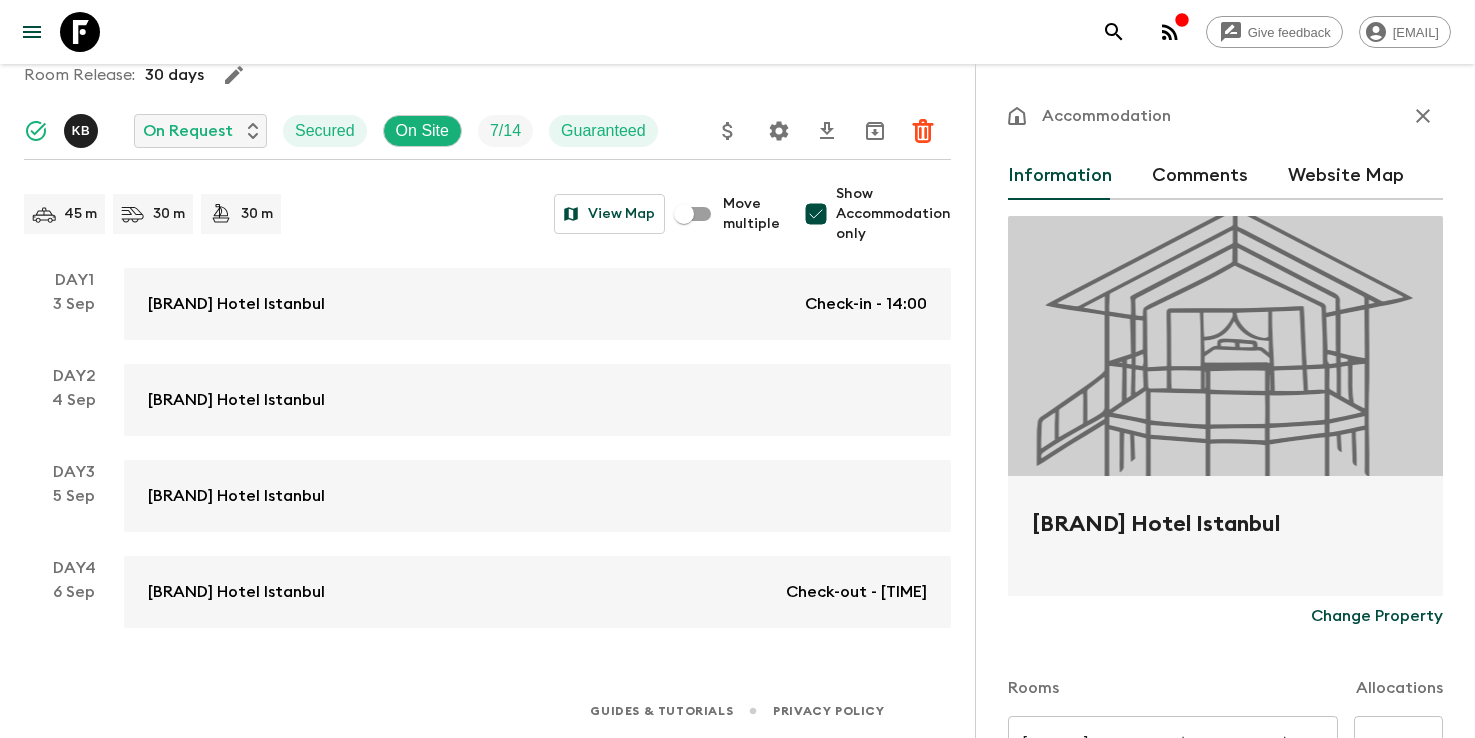 scroll, scrollTop: 625, scrollLeft: 0, axis: vertical 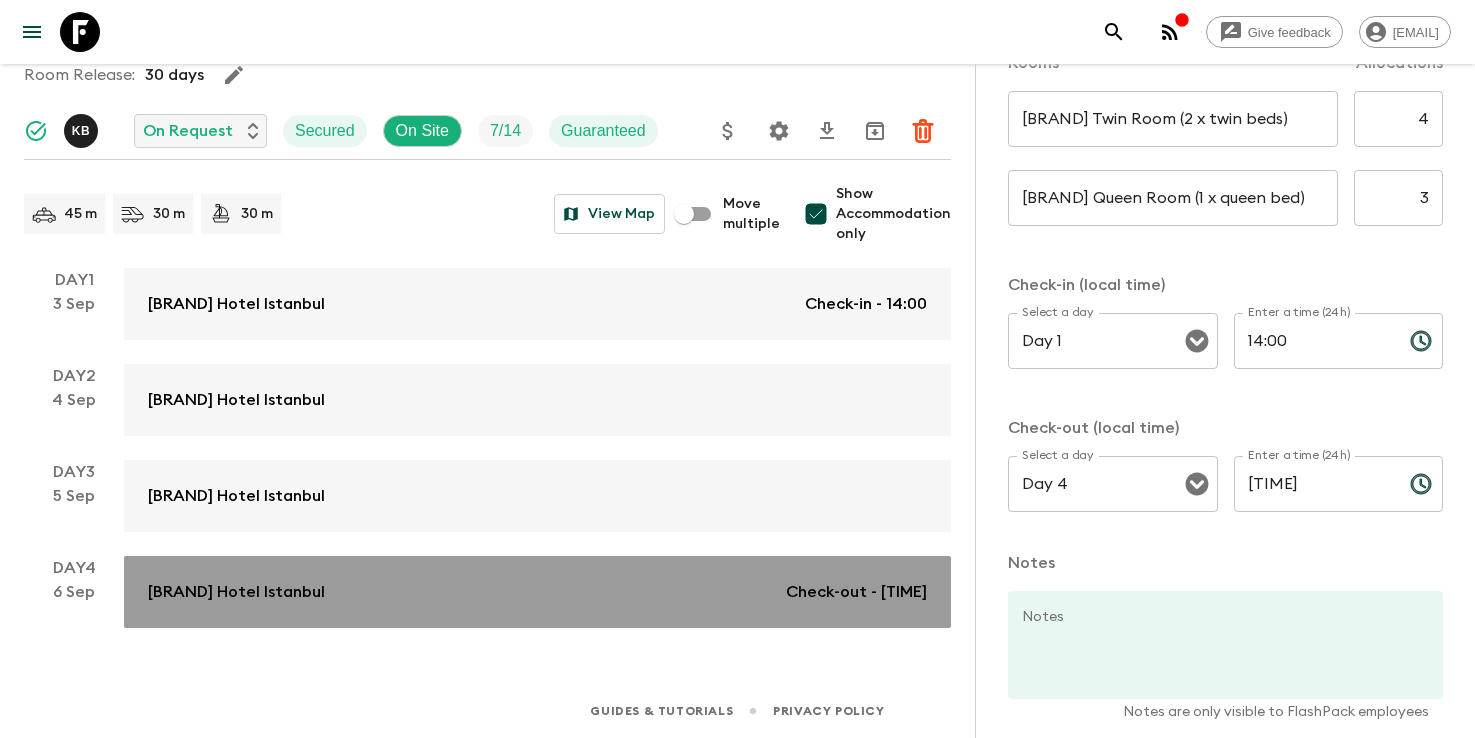 click on "[BRAND] Hotel Istanbul Check-out - [TIME]" at bounding box center [537, 592] 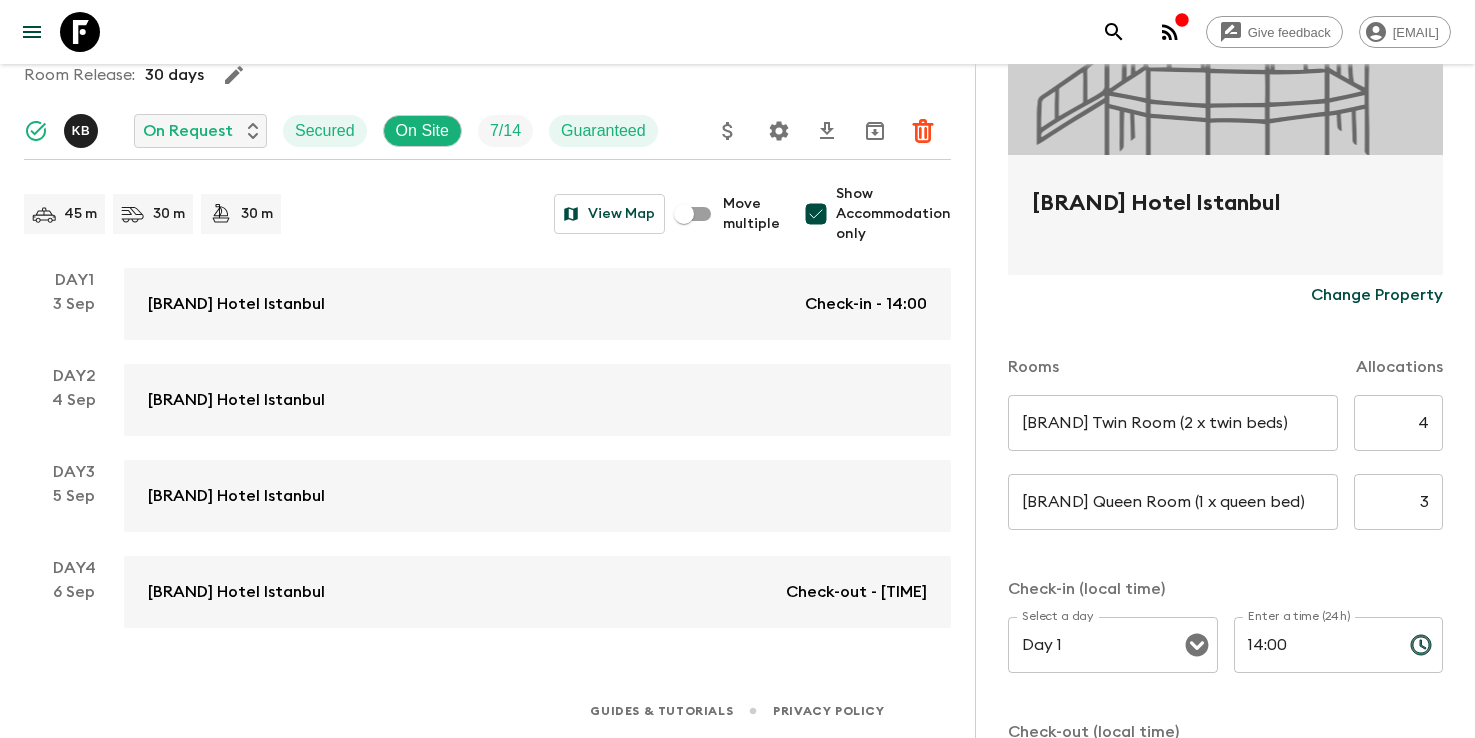 scroll, scrollTop: 322, scrollLeft: 0, axis: vertical 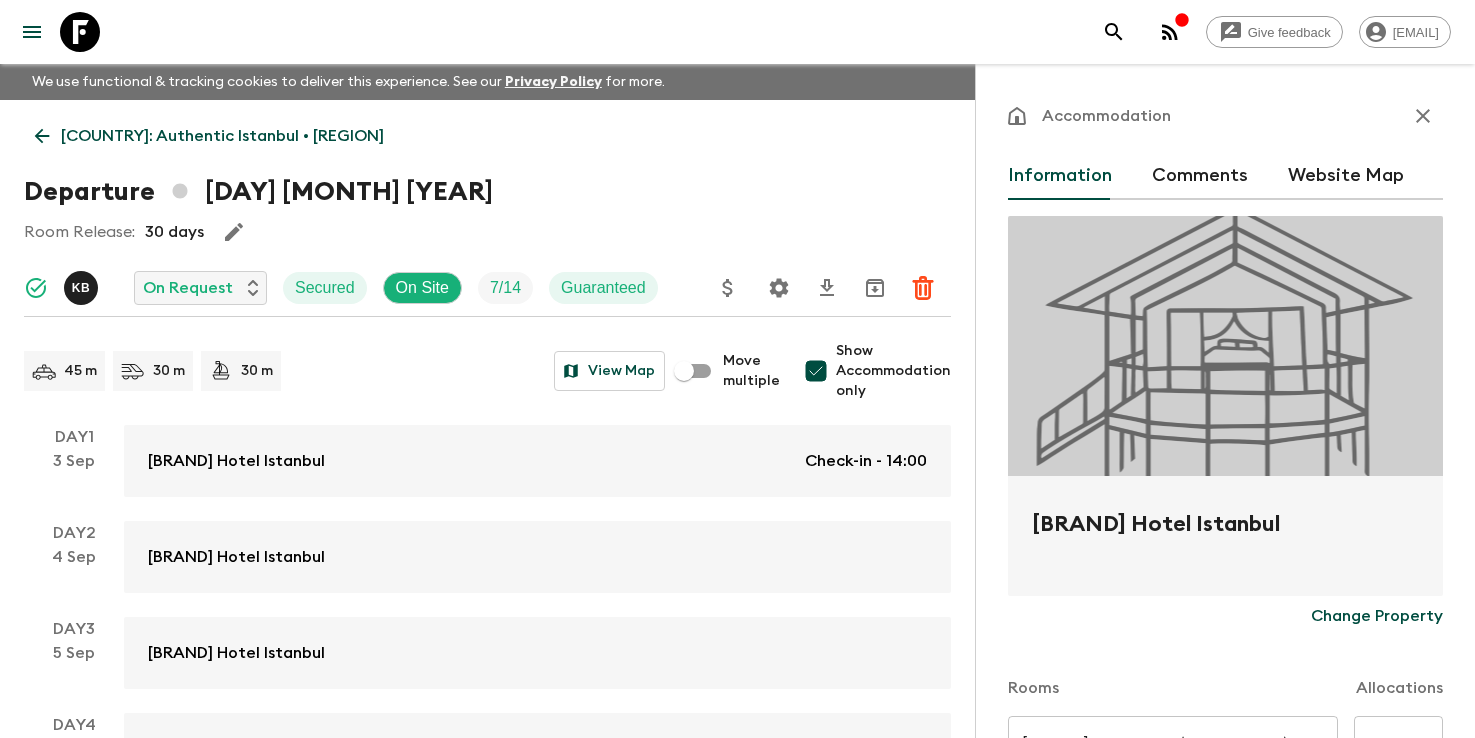 click 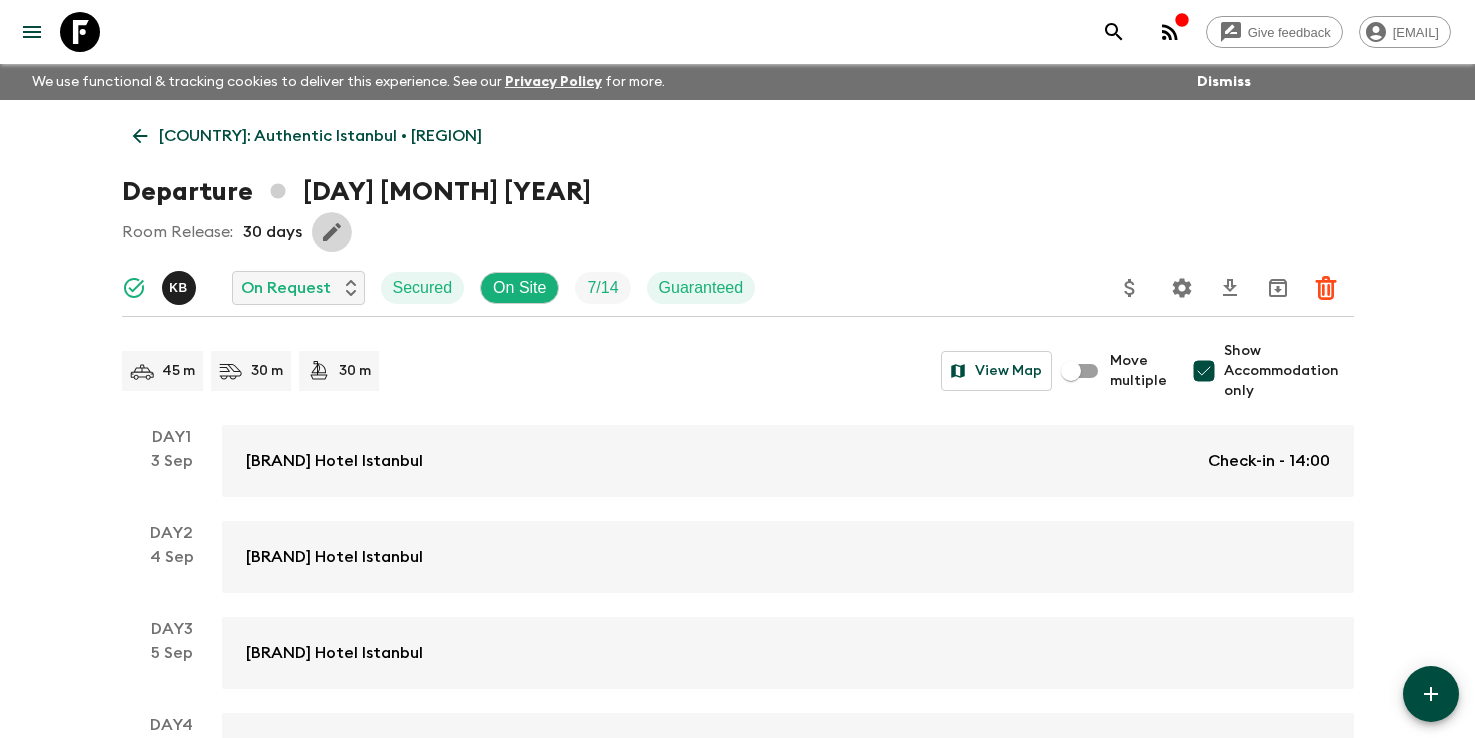 click 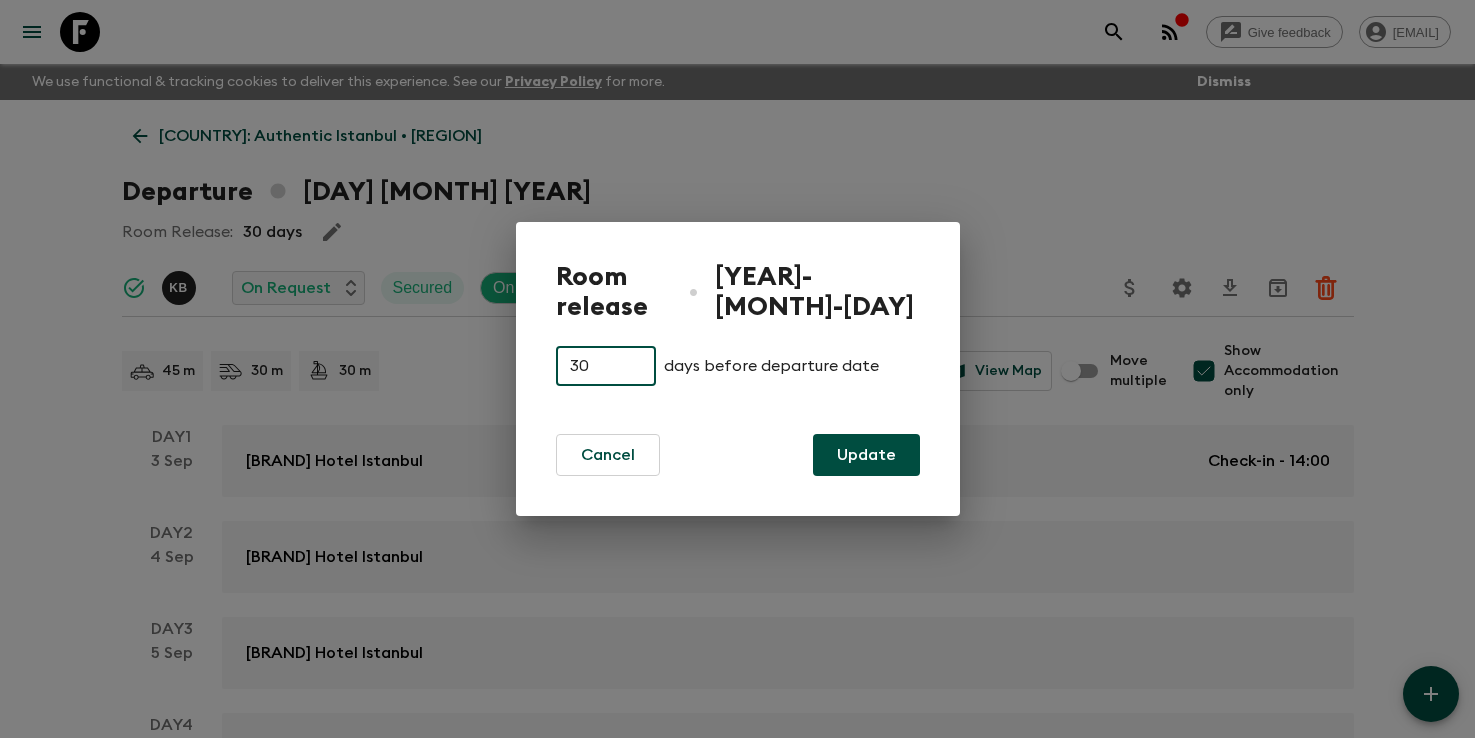 drag, startPoint x: 593, startPoint y: 353, endPoint x: 513, endPoint y: 352, distance: 80.00625 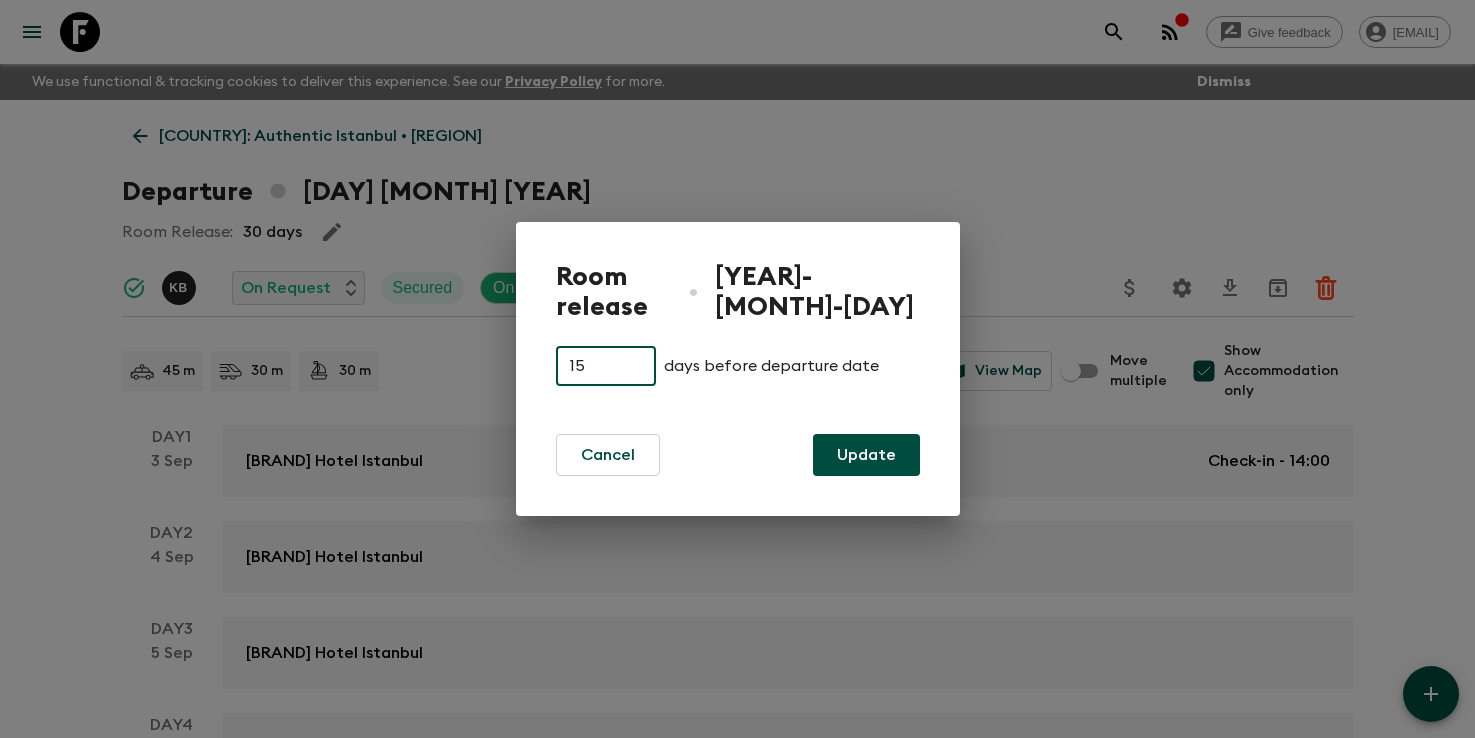 type on "15" 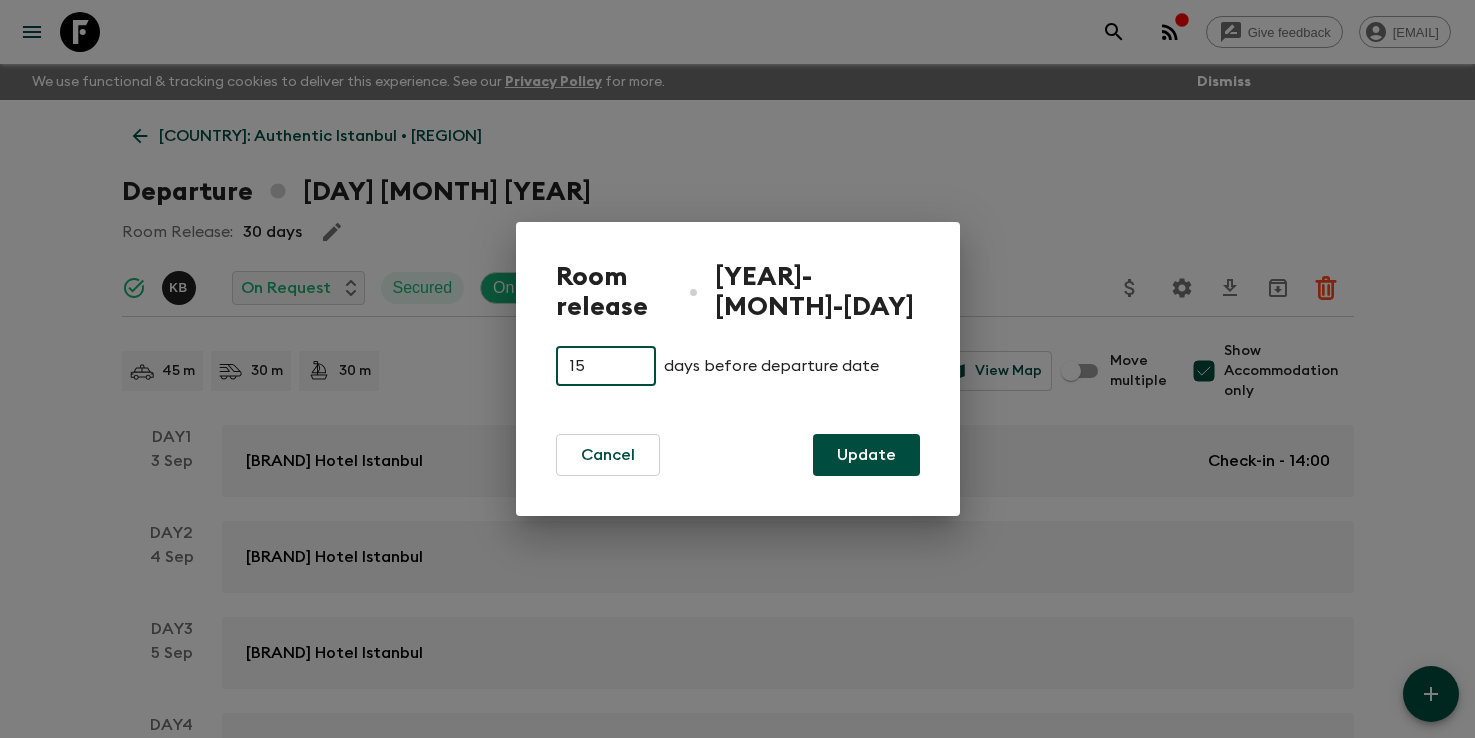 click on "Update" at bounding box center [866, 455] 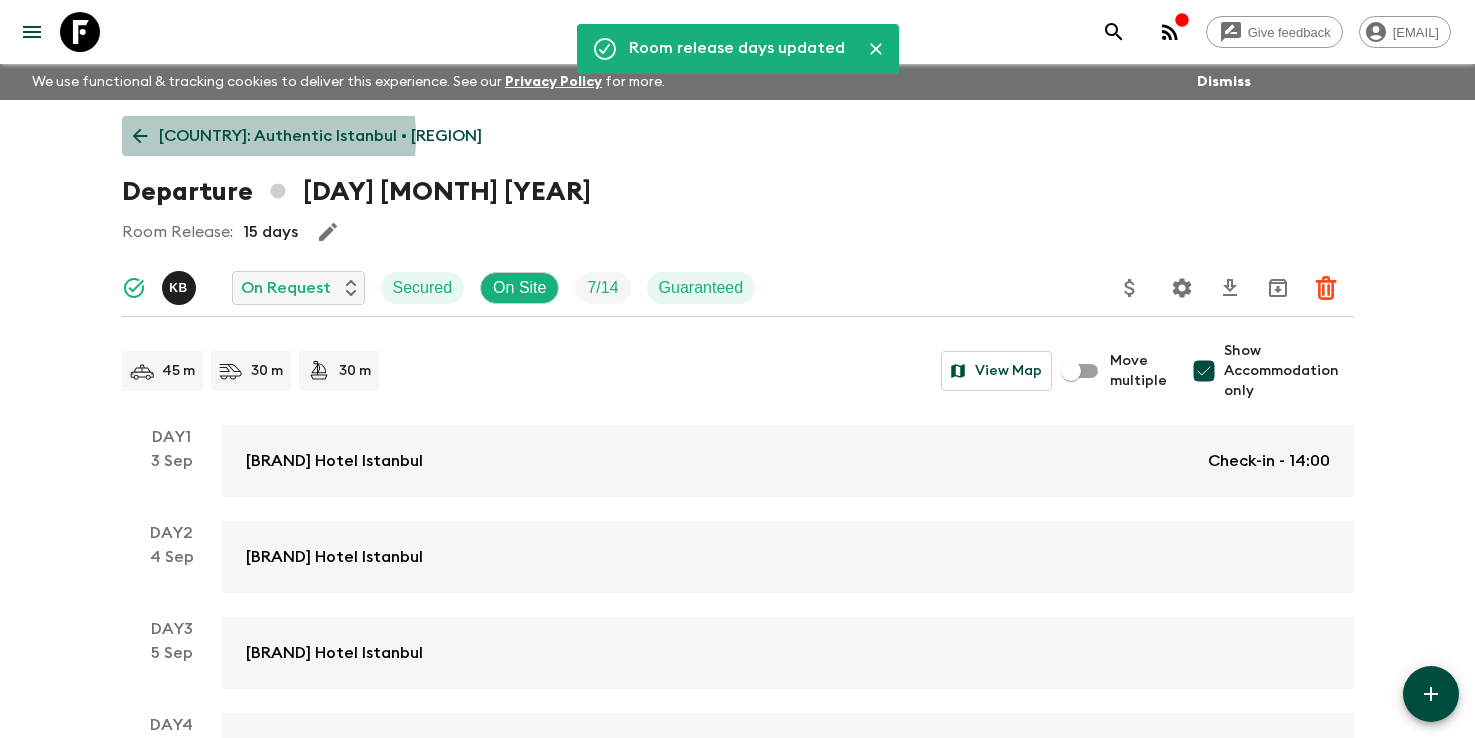 click on "[COUNTRY]: Authentic Istanbul • [REGION]" at bounding box center (320, 136) 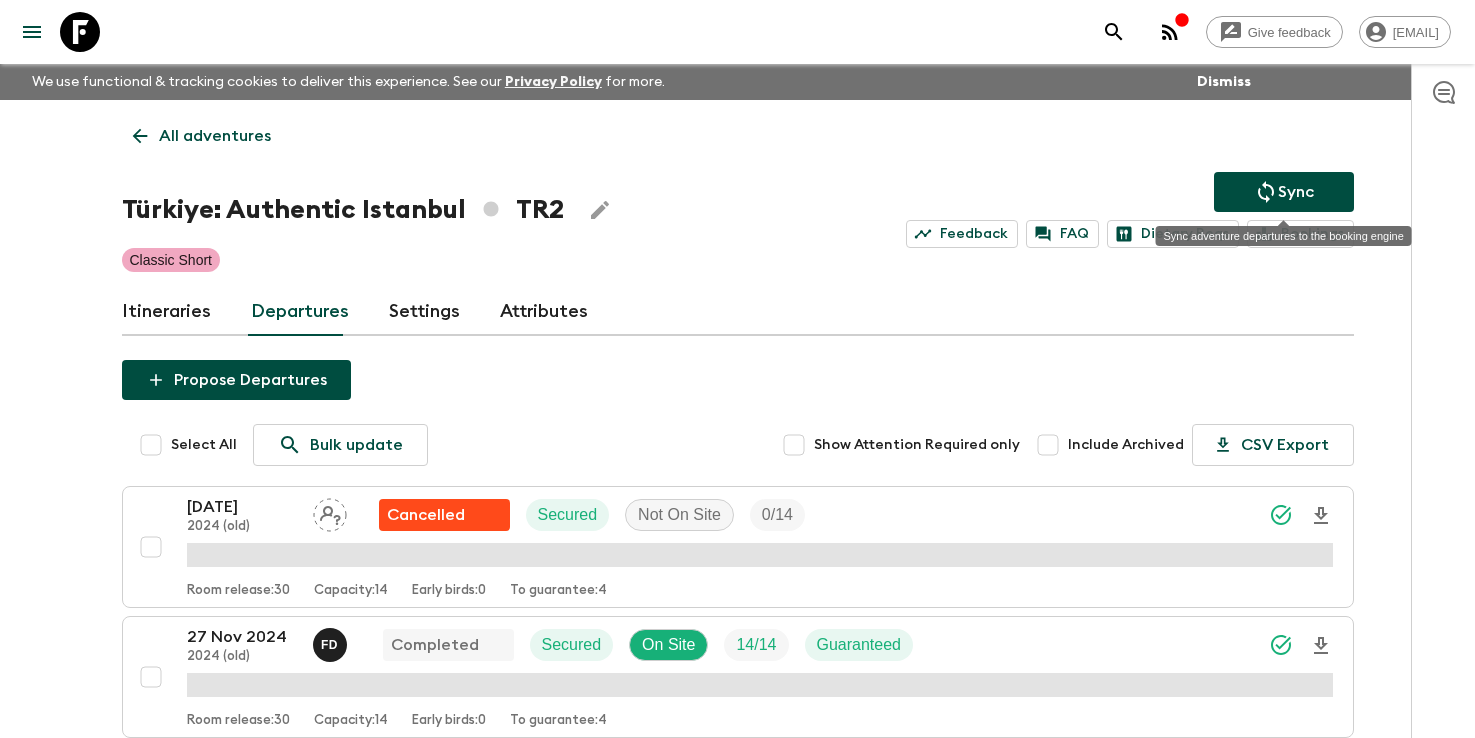 click on "Sync" at bounding box center (1296, 192) 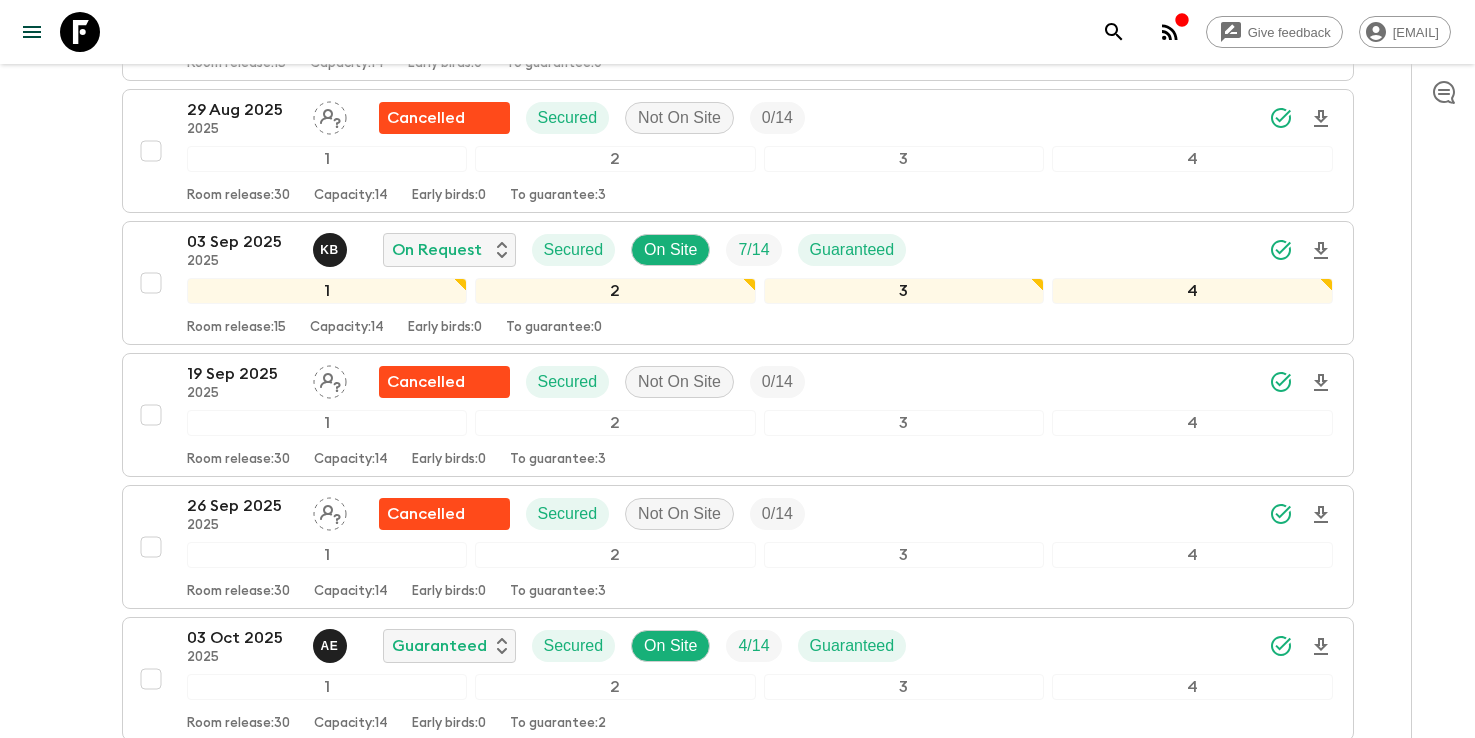 scroll, scrollTop: 2908, scrollLeft: 0, axis: vertical 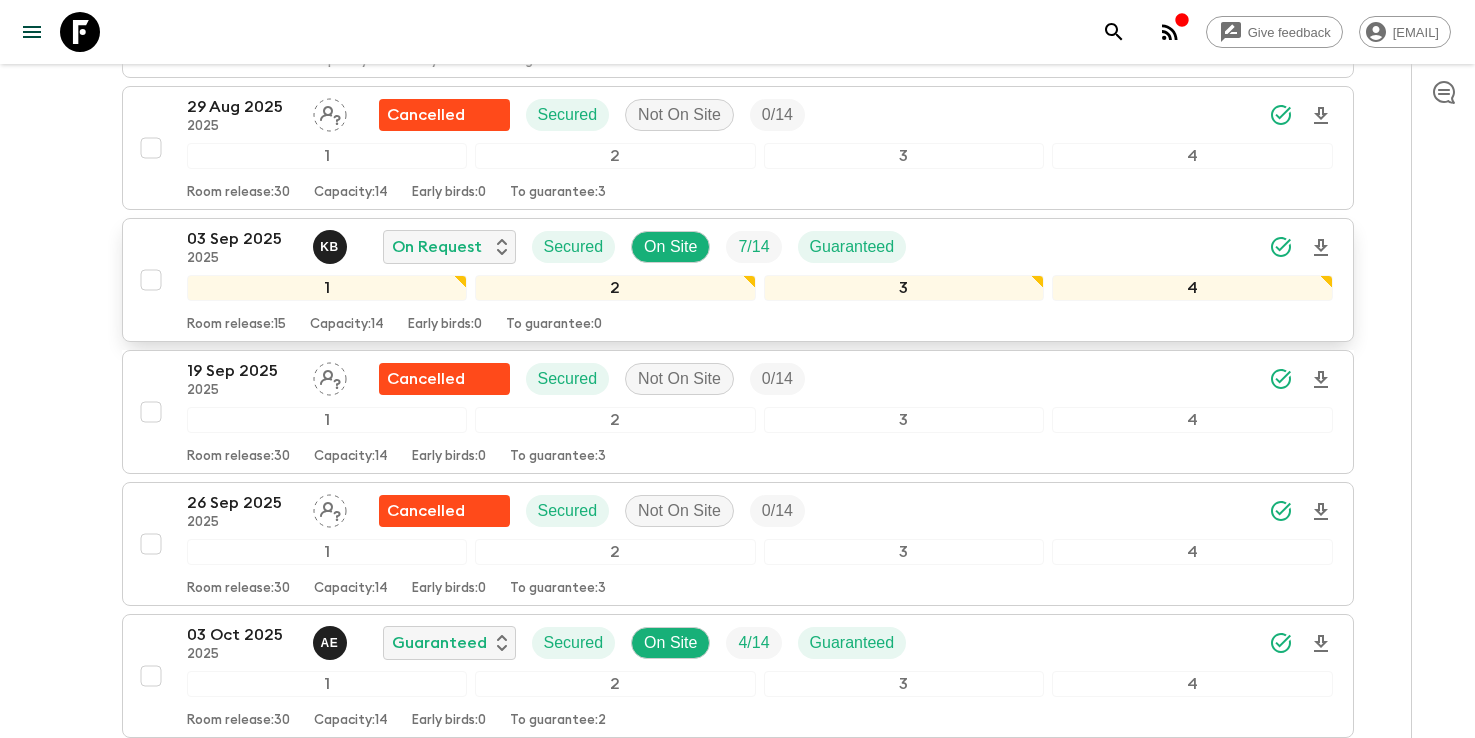 click on "[YEAR]-[MONTH]-[DAY] [YEAR] K B On Request Secured On Site 7 / 14 Guaranteed" at bounding box center (760, 247) 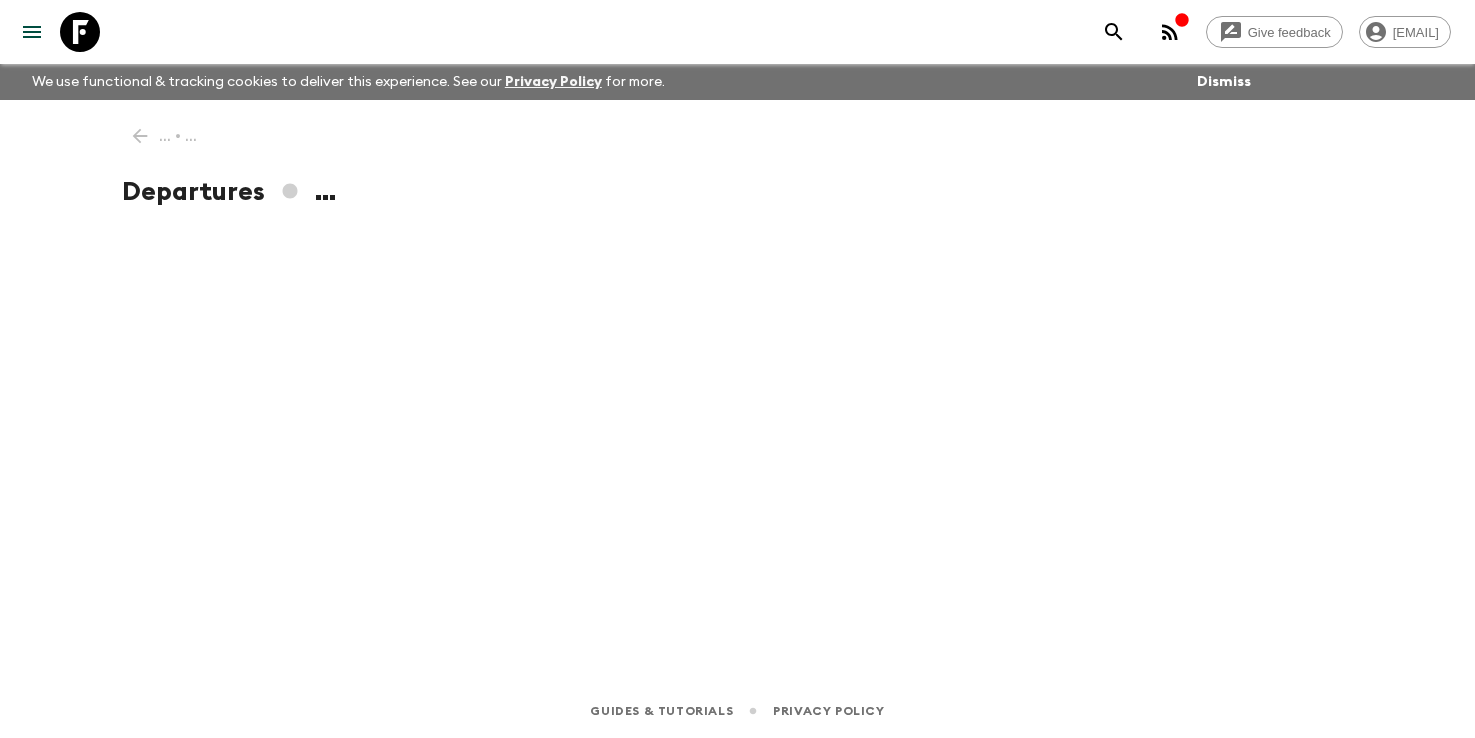 scroll, scrollTop: 0, scrollLeft: 0, axis: both 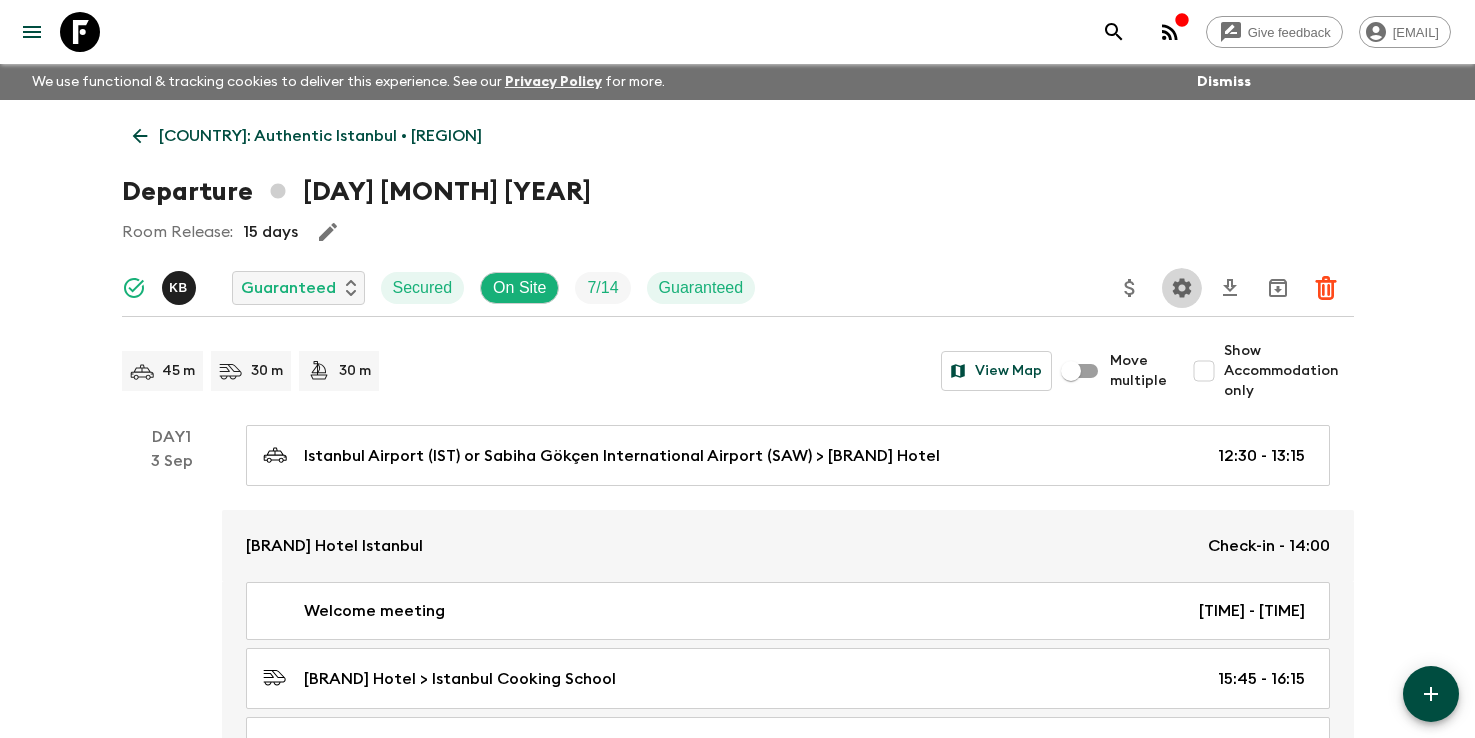 click 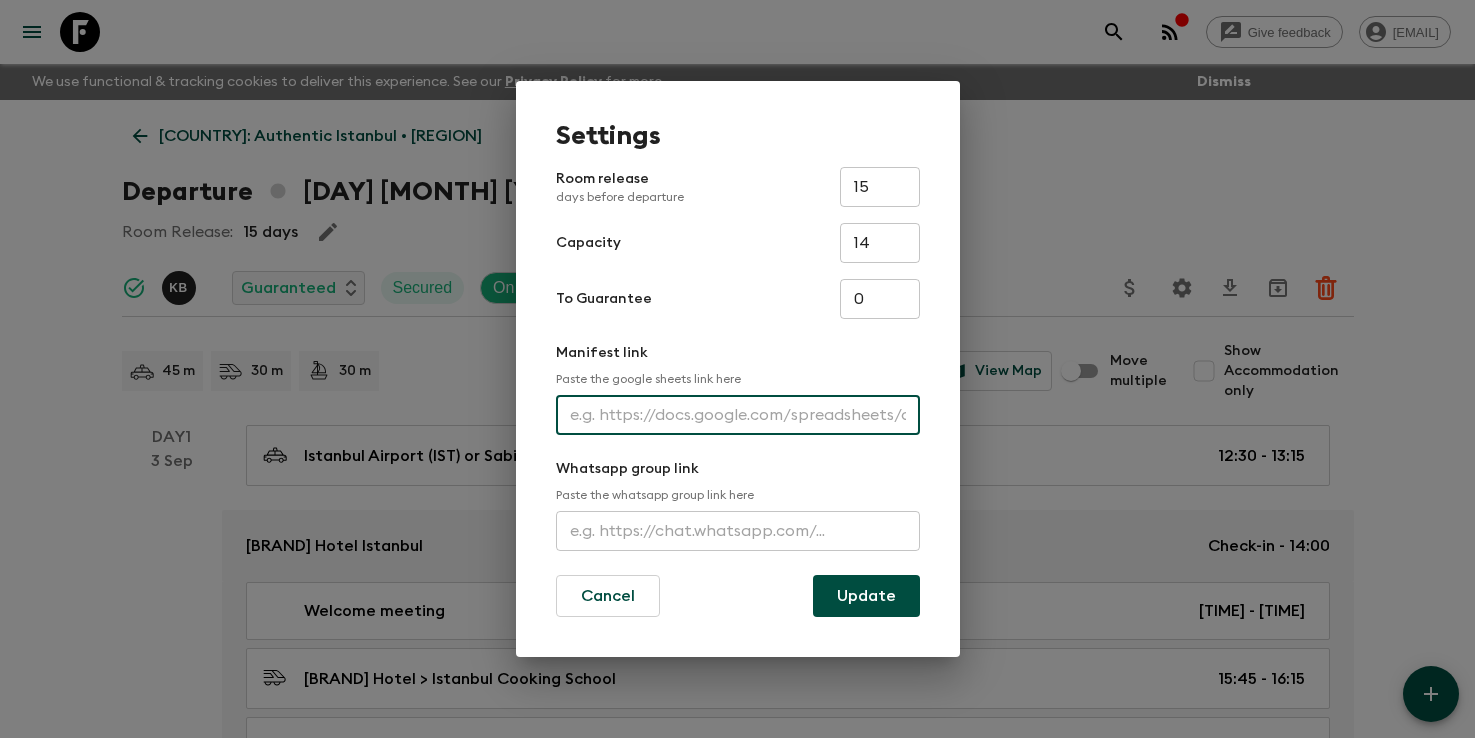 click at bounding box center (738, 415) 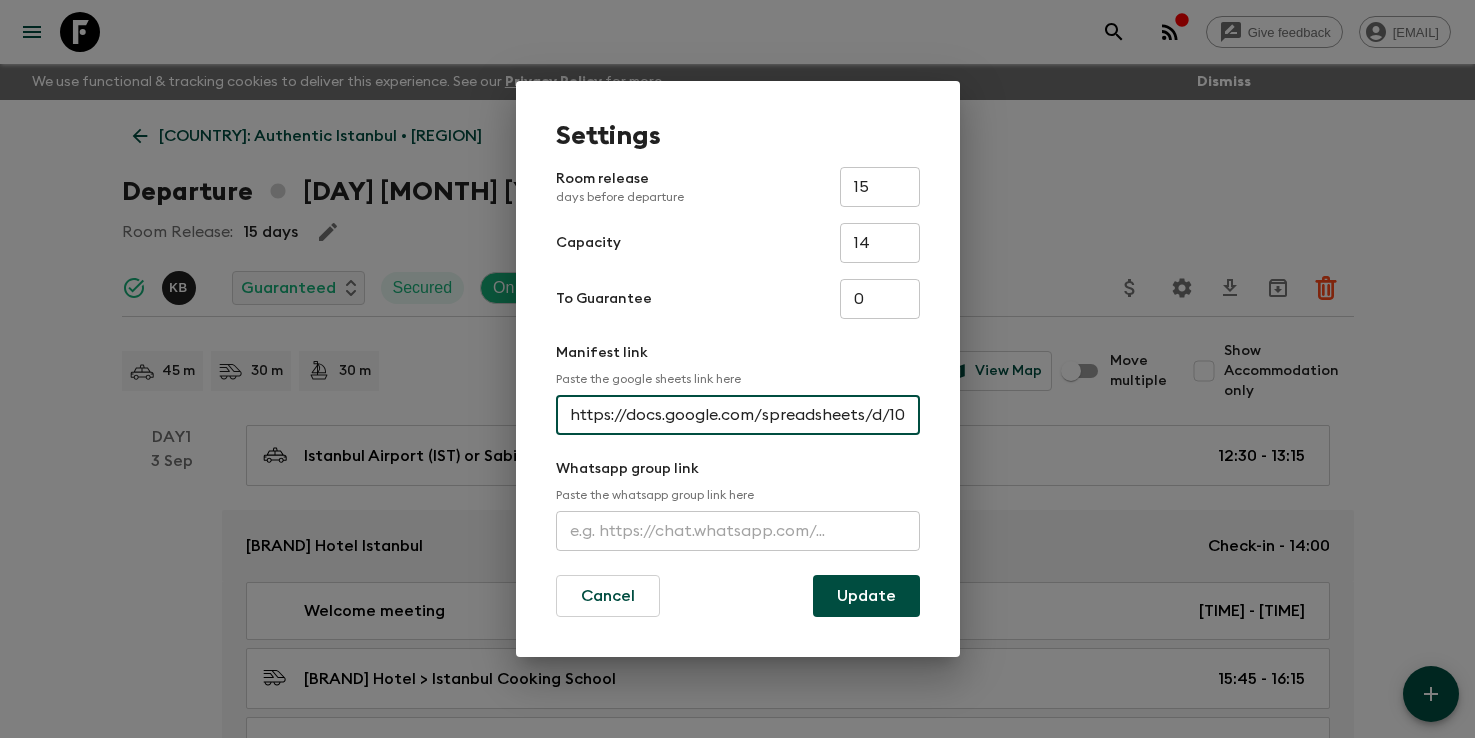 scroll, scrollTop: 0, scrollLeft: 525, axis: horizontal 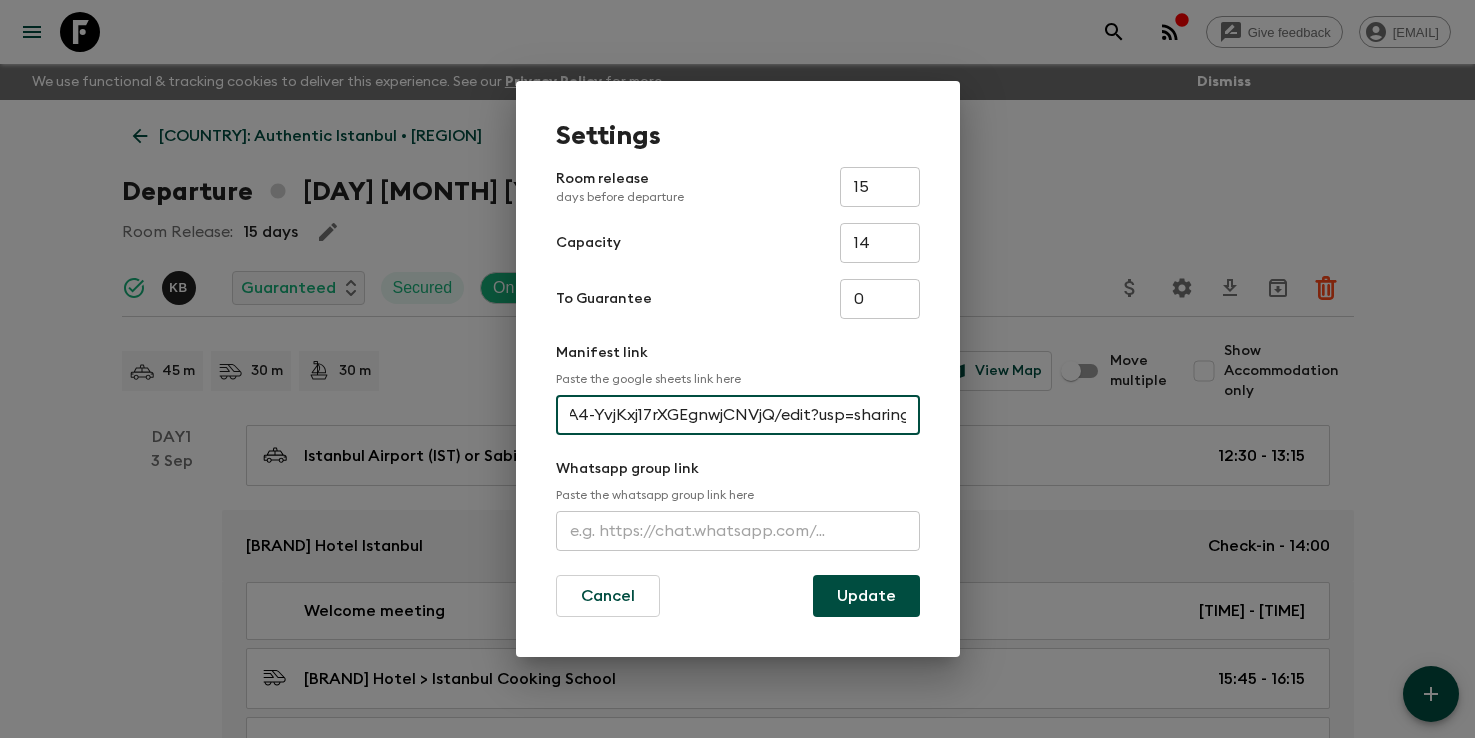 type on "https://docs.google.com/spreadsheets/d/10nJ_J3DmX9MQWMf78iPA4-YvjKxj17rXGEgnwjCNVjQ/edit?usp=sharing" 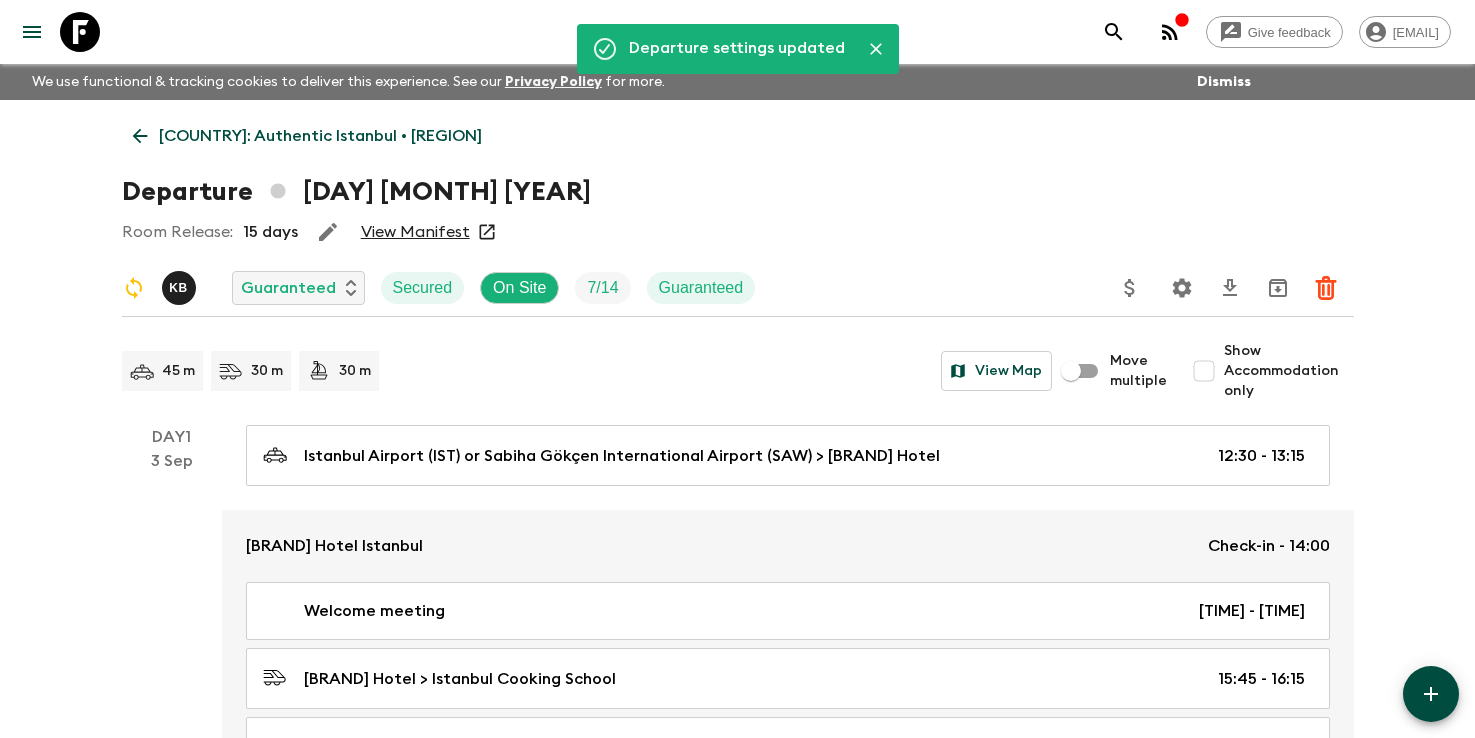 click 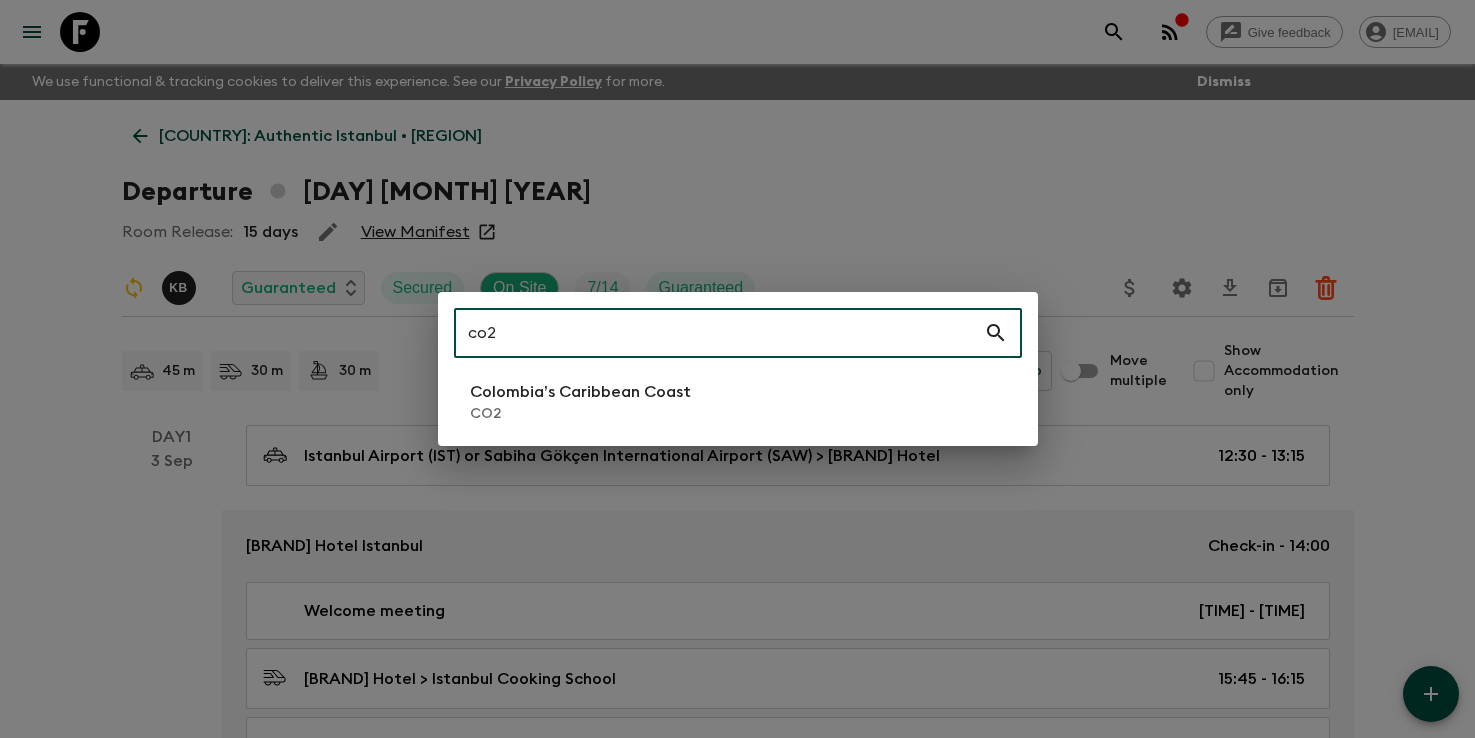 type on "co2" 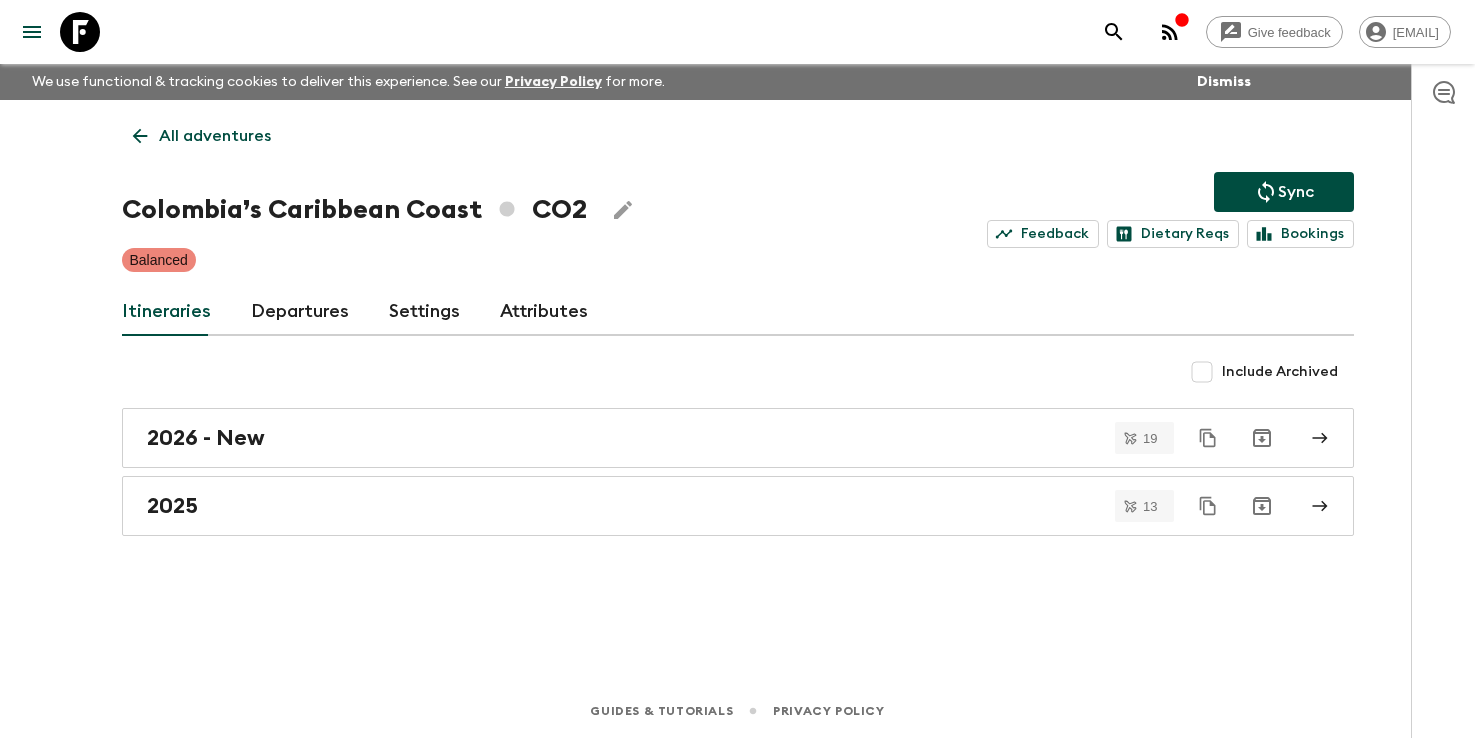 click on "Departures" at bounding box center [300, 312] 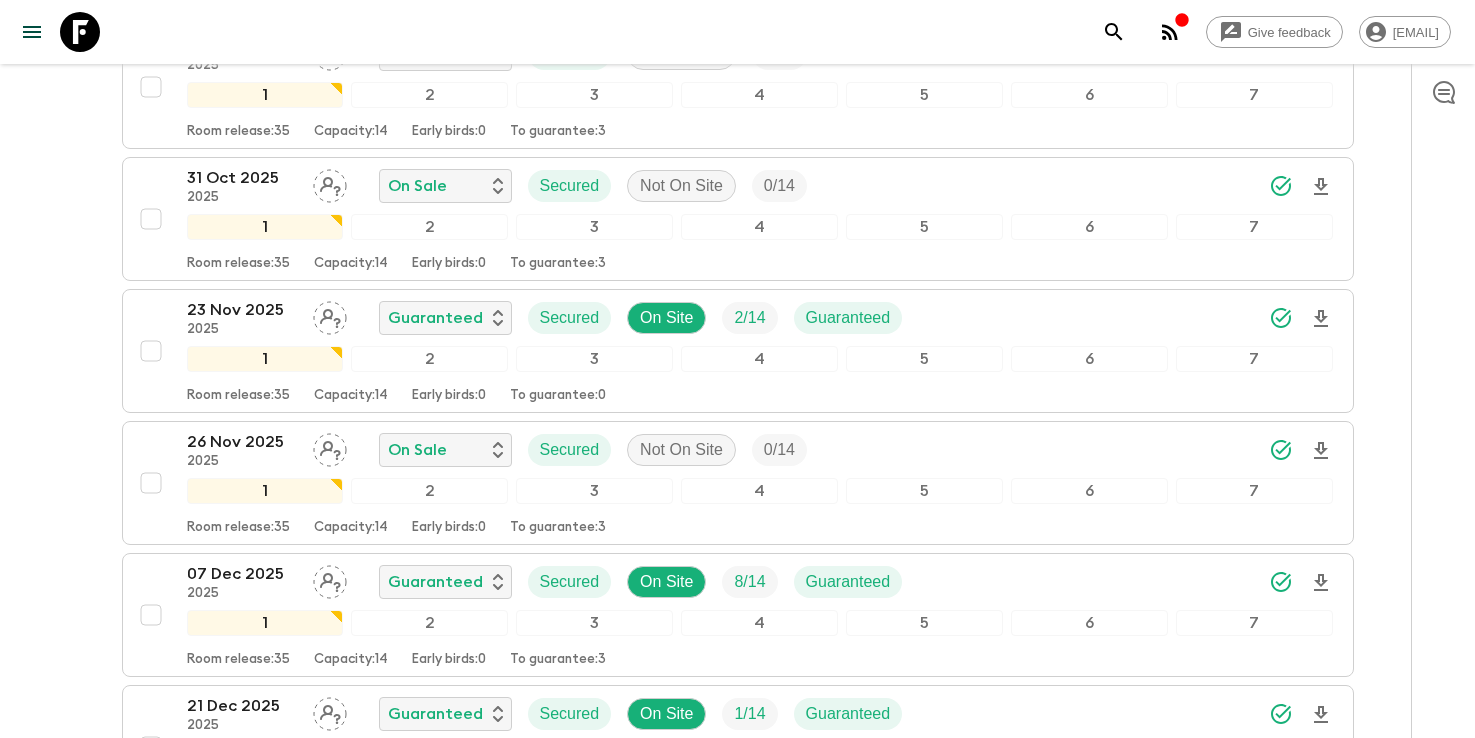 scroll, scrollTop: 1530, scrollLeft: 0, axis: vertical 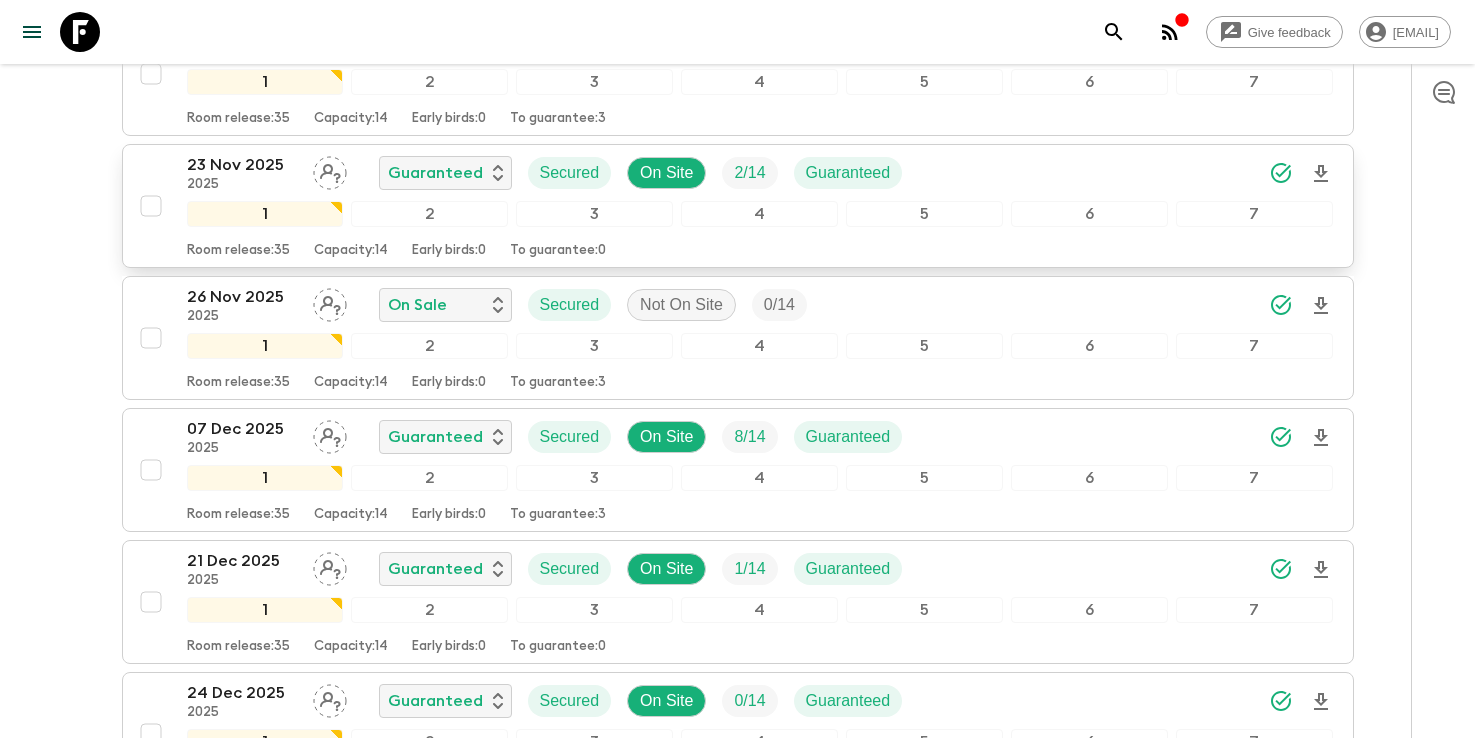 click on "23 Nov 2025" at bounding box center (242, 165) 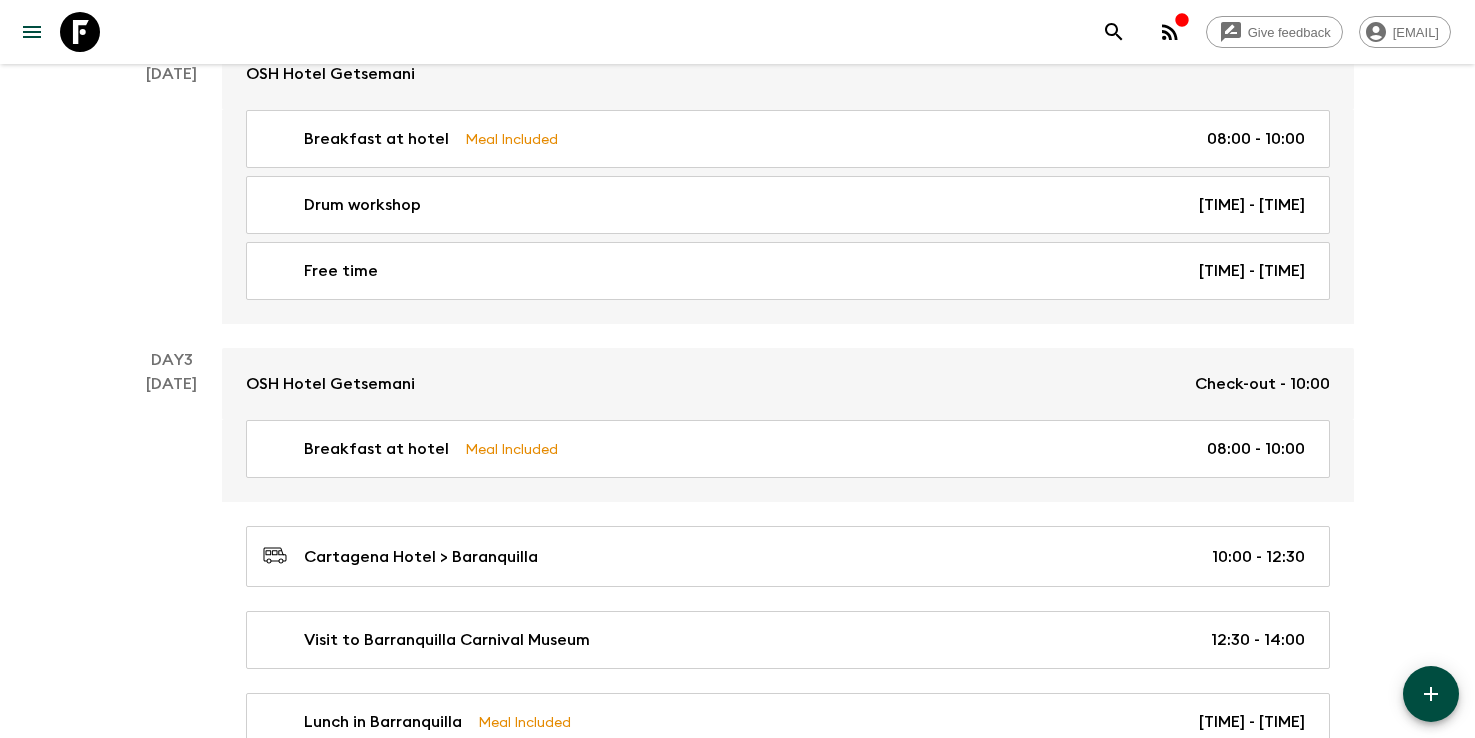 scroll, scrollTop: 0, scrollLeft: 0, axis: both 